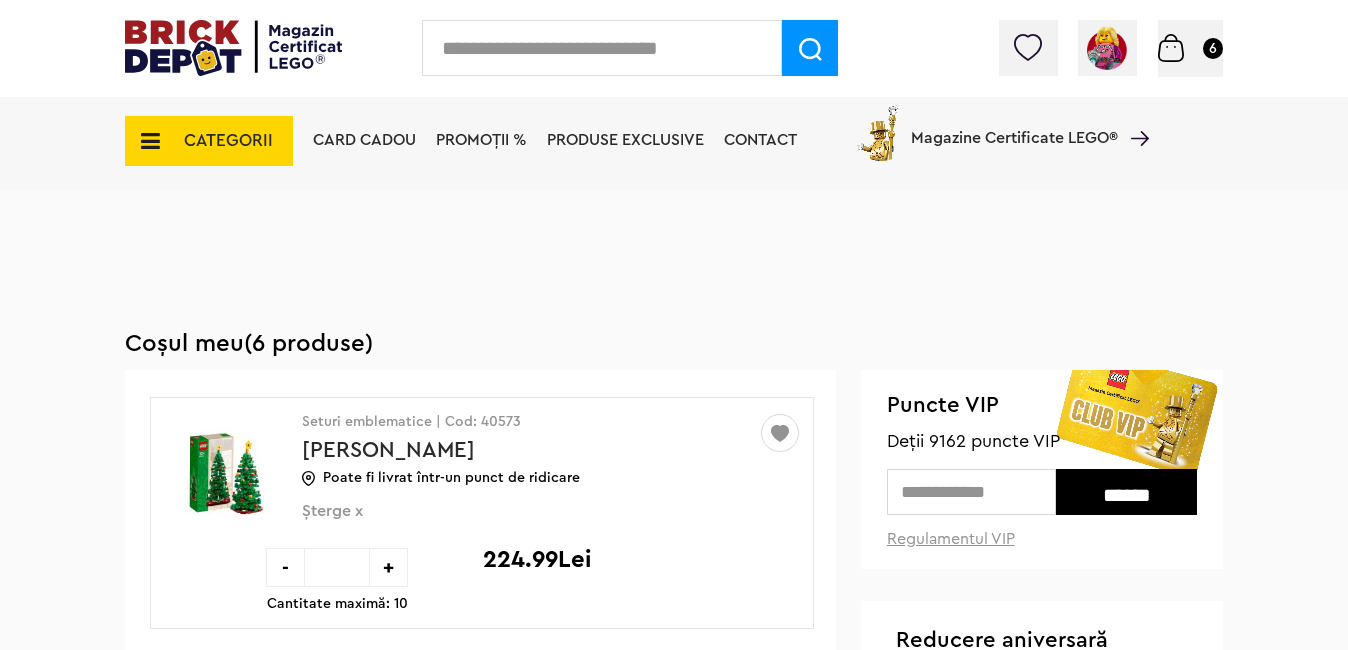 scroll, scrollTop: 400, scrollLeft: 0, axis: vertical 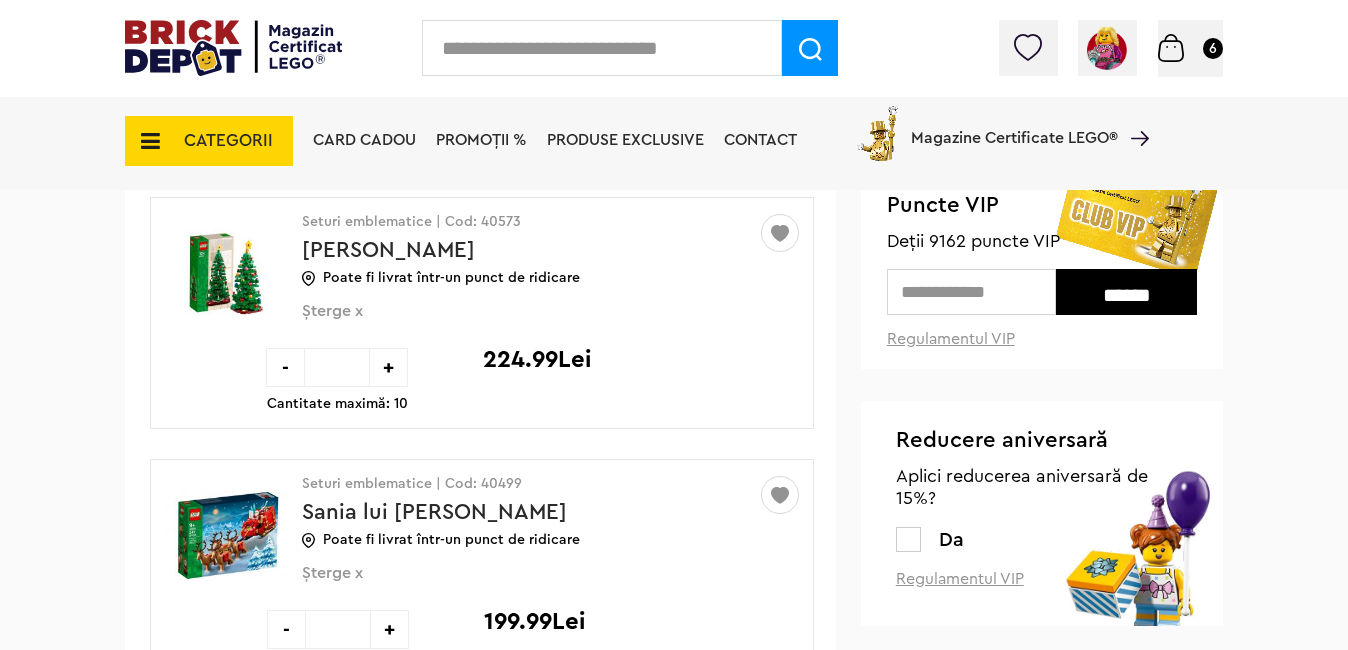 click on "-" at bounding box center (285, 367) 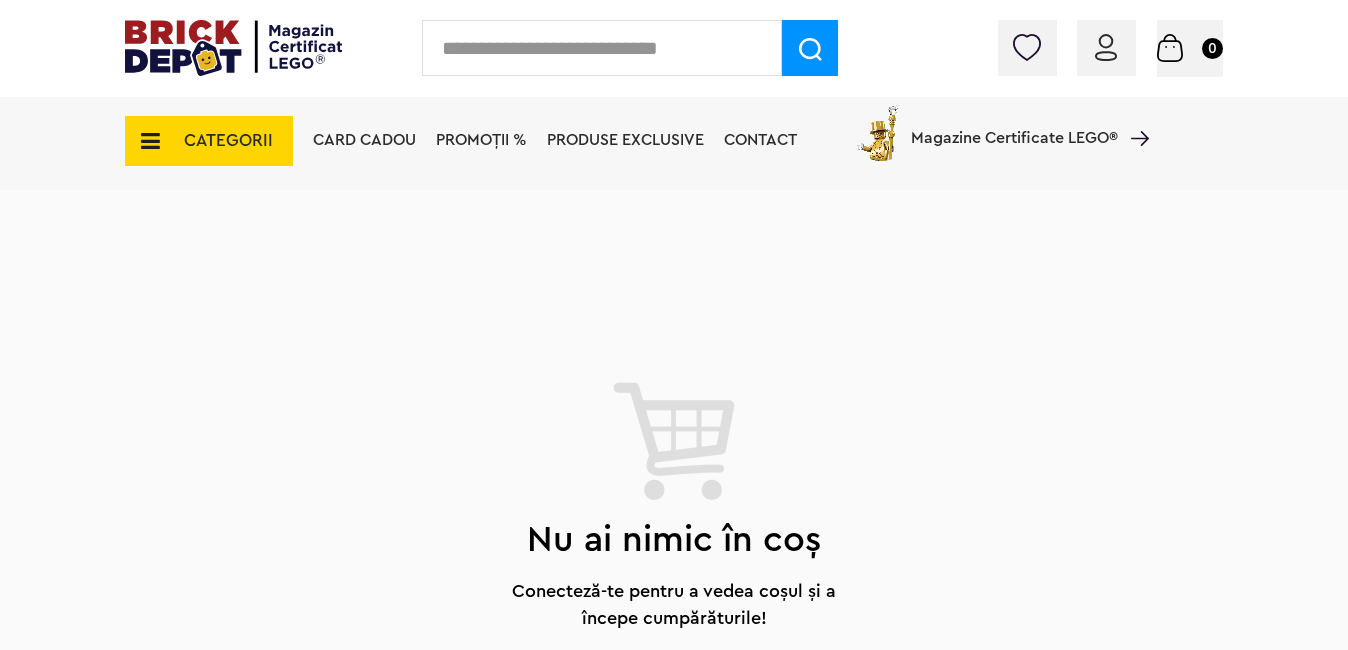 scroll, scrollTop: 200, scrollLeft: 0, axis: vertical 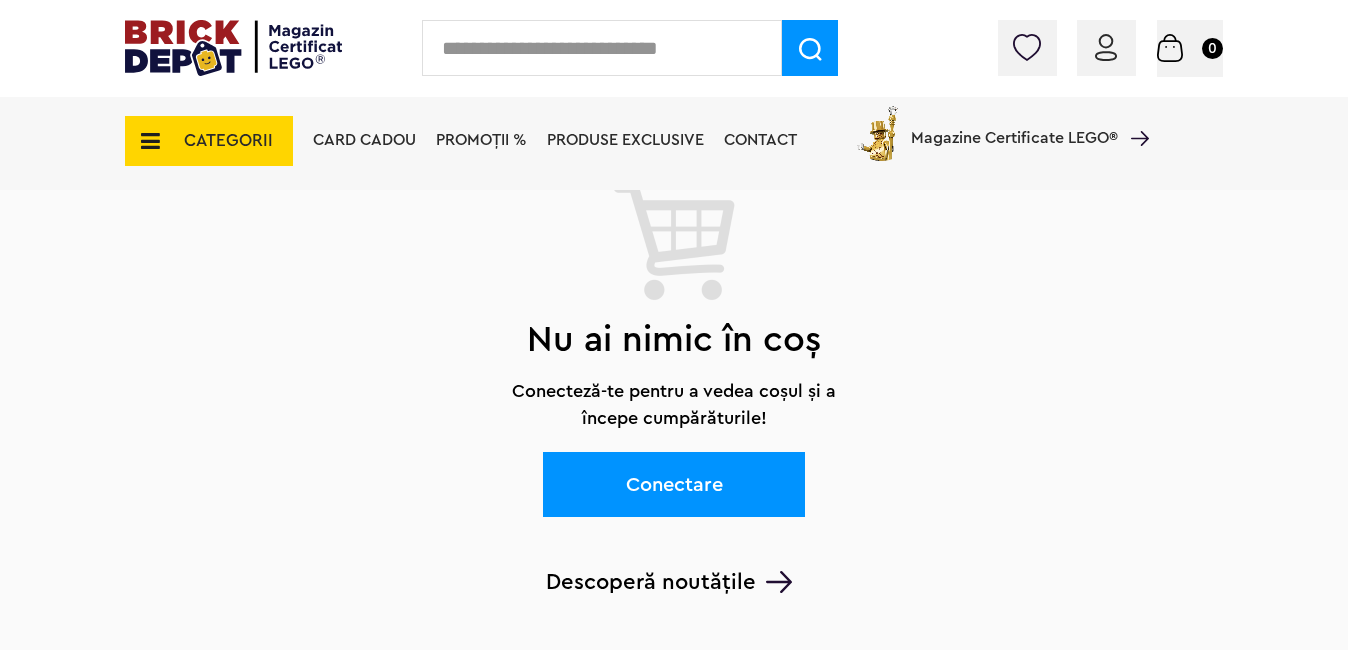 click at bounding box center [1170, 48] 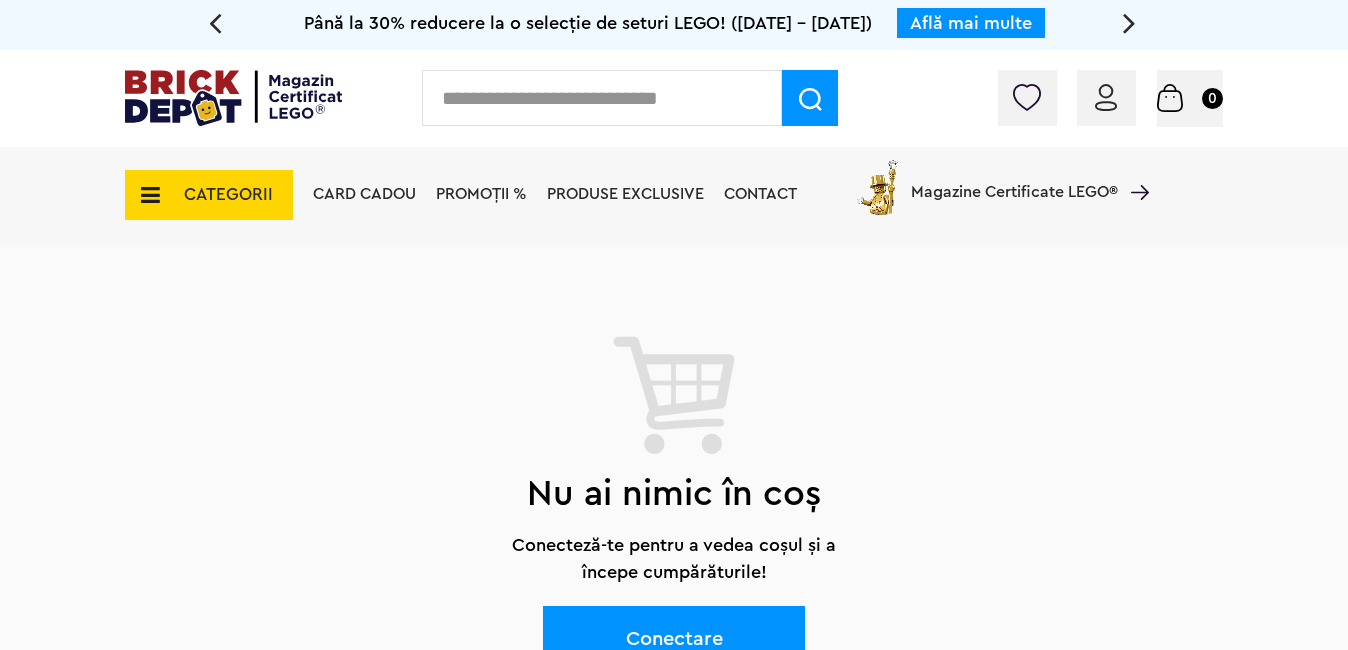 scroll, scrollTop: 0, scrollLeft: 0, axis: both 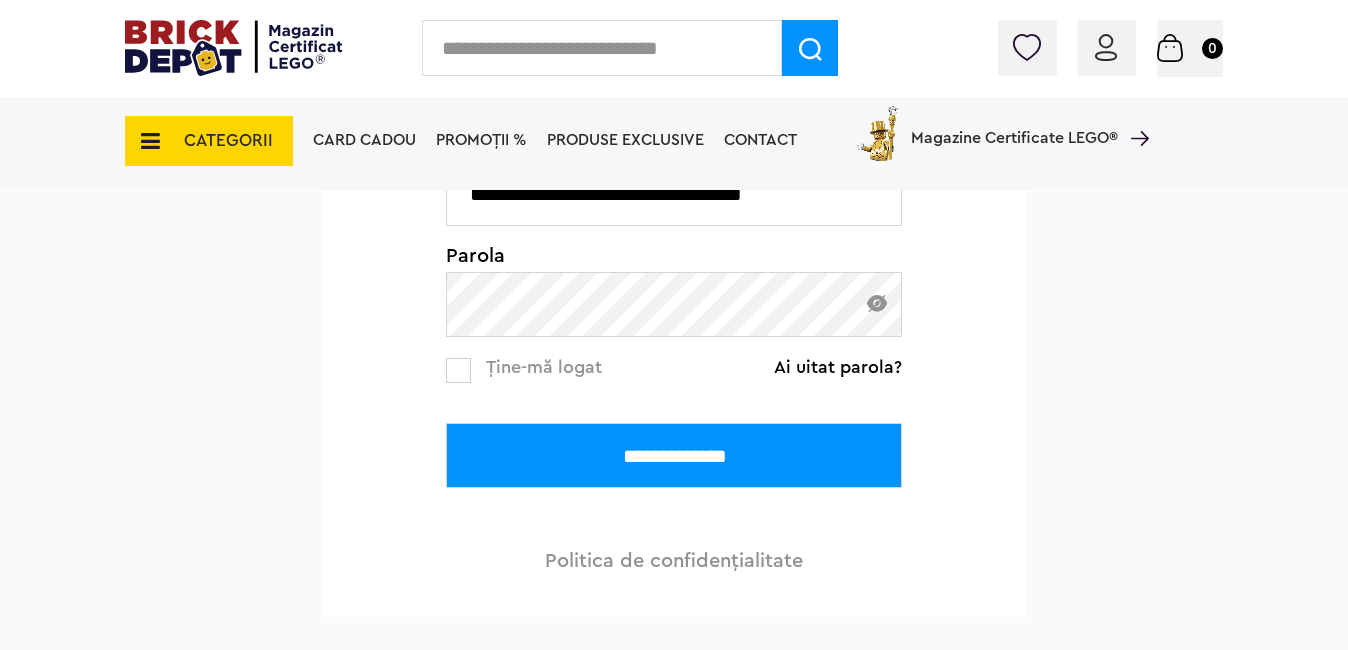 click at bounding box center [877, 303] 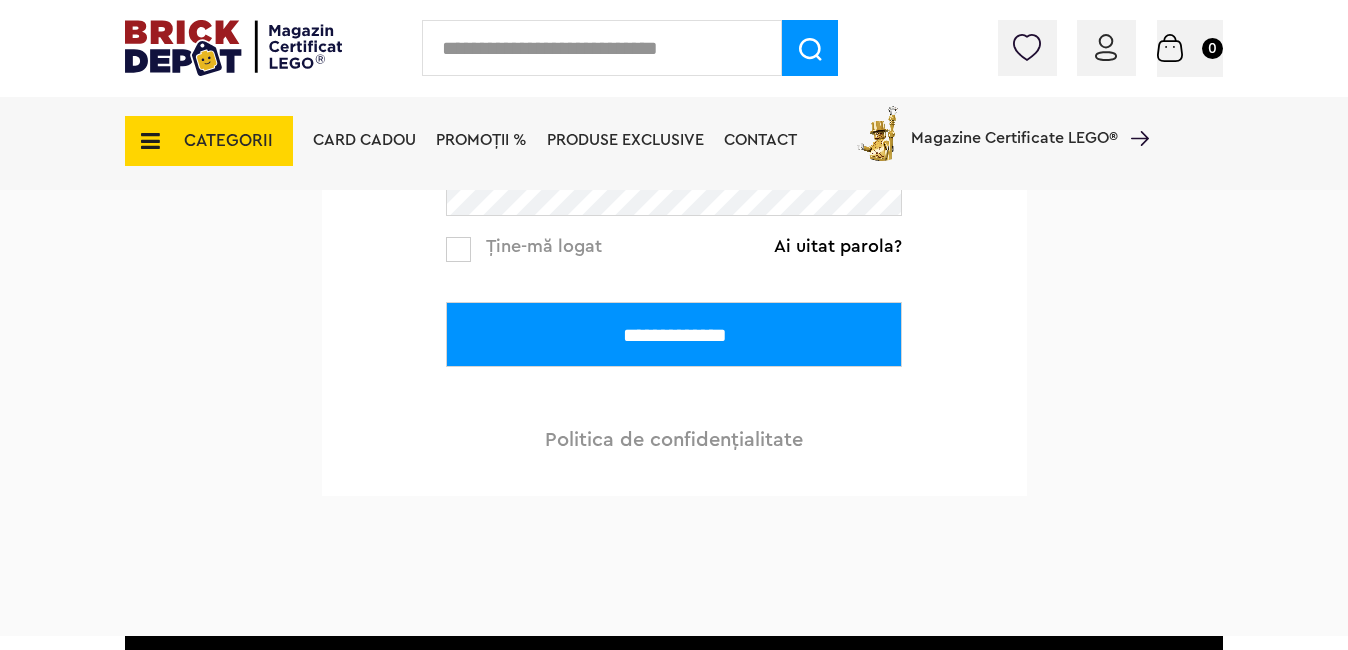scroll, scrollTop: 601, scrollLeft: 0, axis: vertical 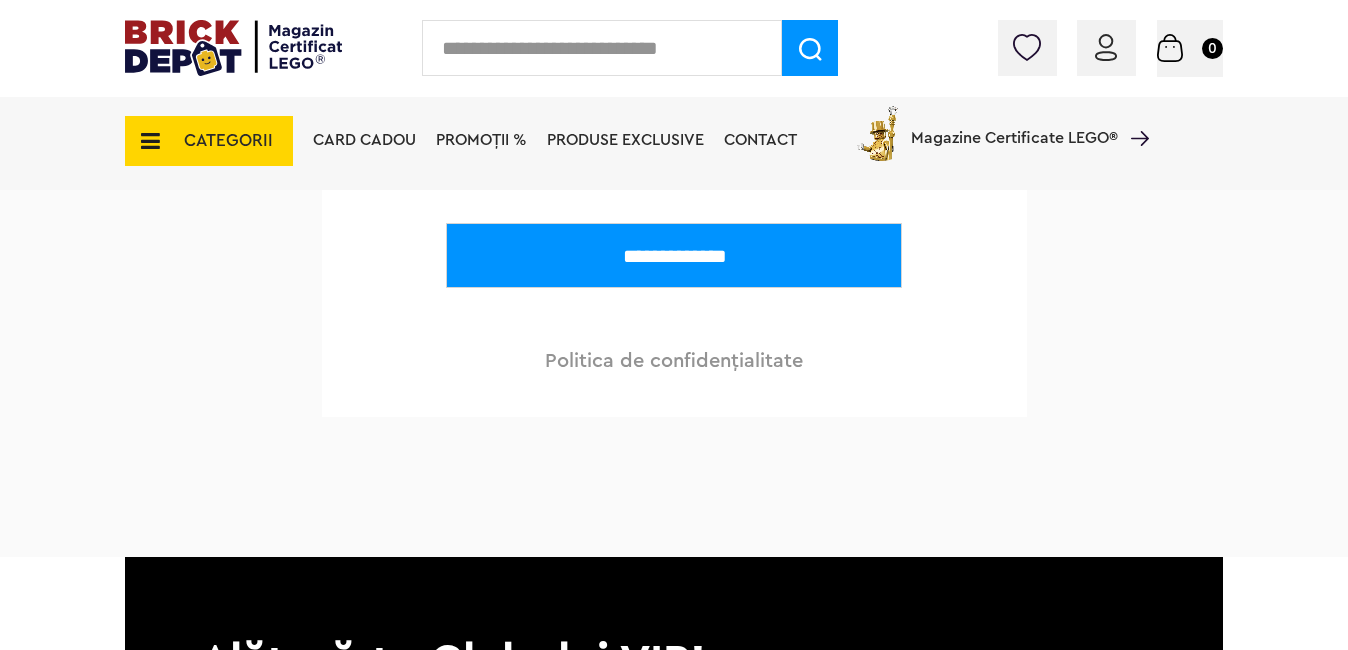 click on "**********" at bounding box center (674, 255) 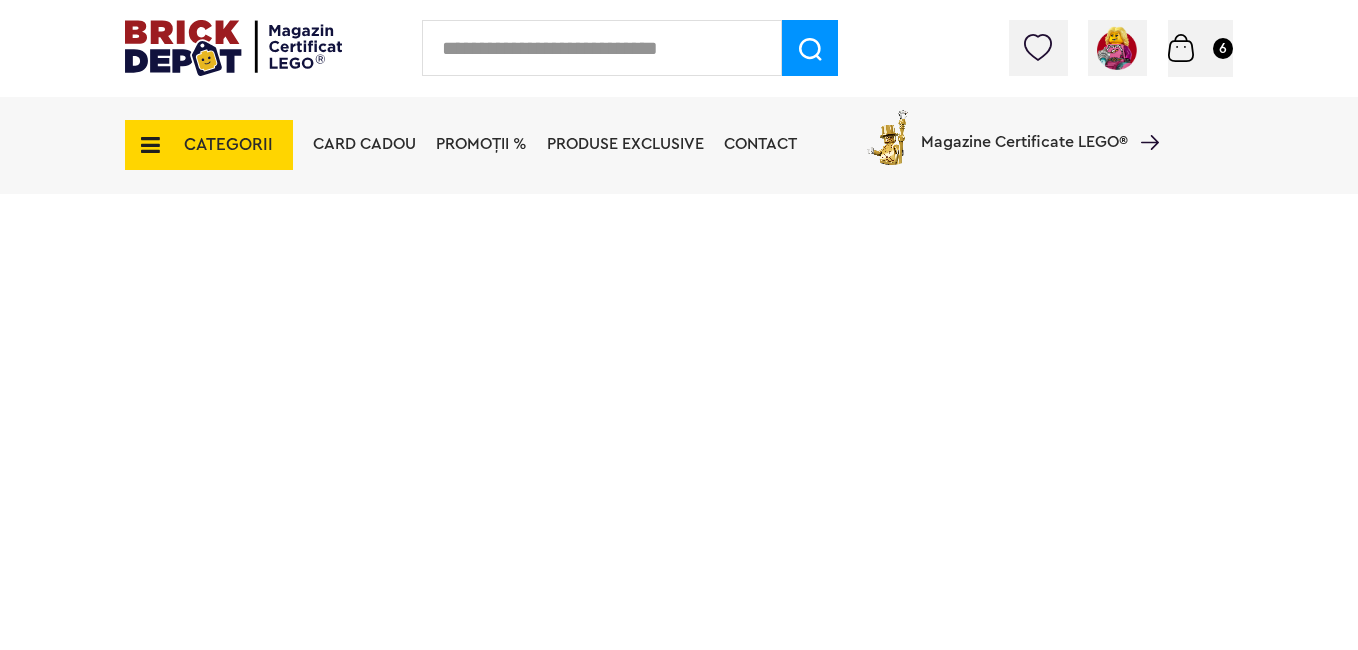 scroll, scrollTop: 0, scrollLeft: 0, axis: both 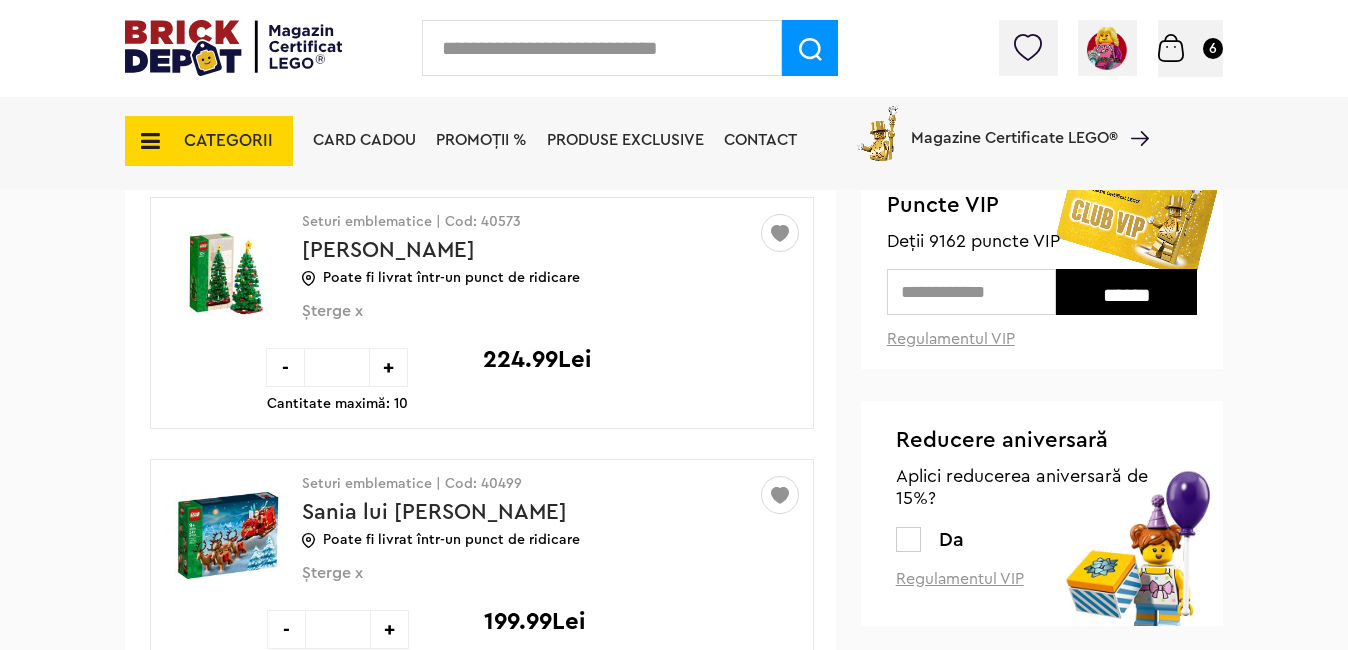 click on "-" at bounding box center (285, 367) 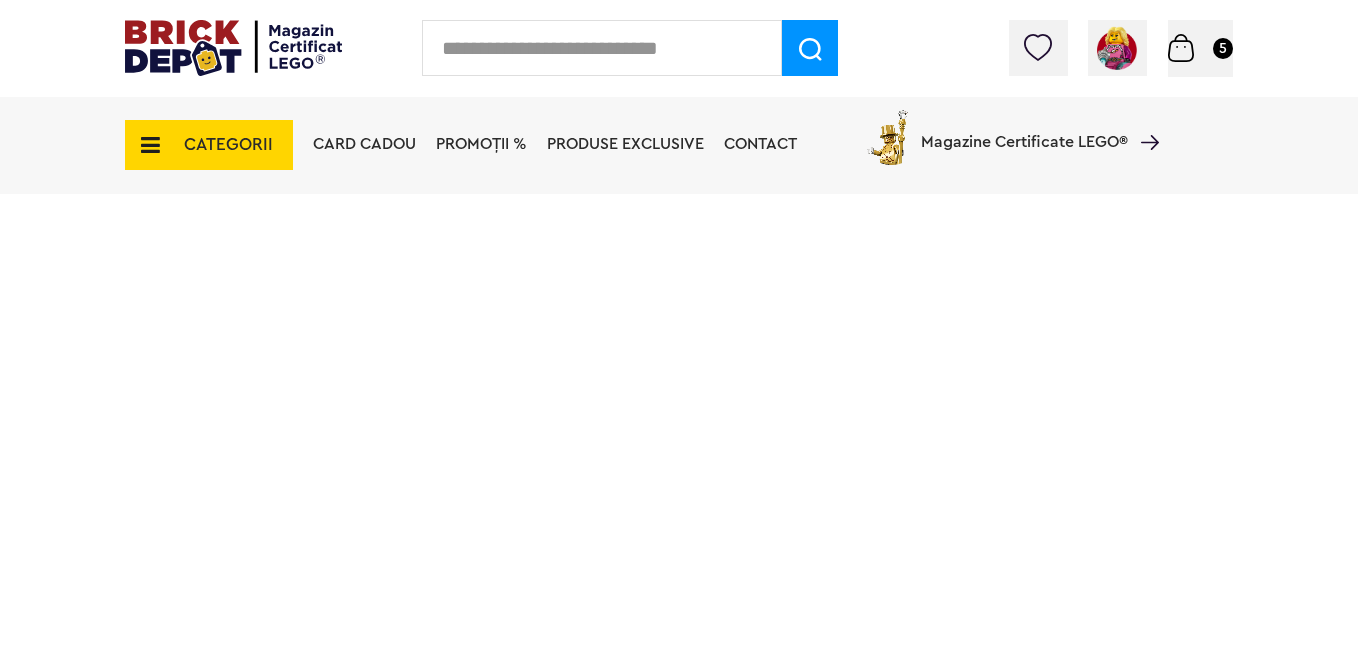 scroll, scrollTop: 0, scrollLeft: 0, axis: both 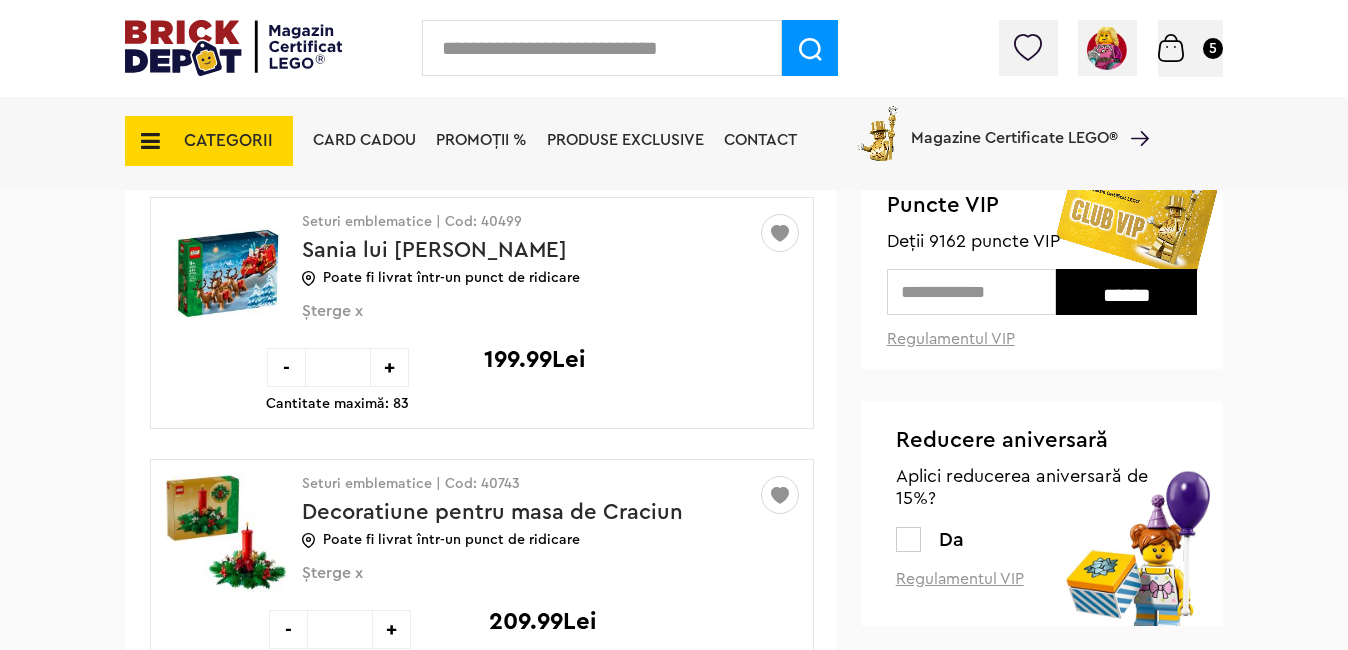 click on "Sania lui [PERSON_NAME]" at bounding box center (434, 250) 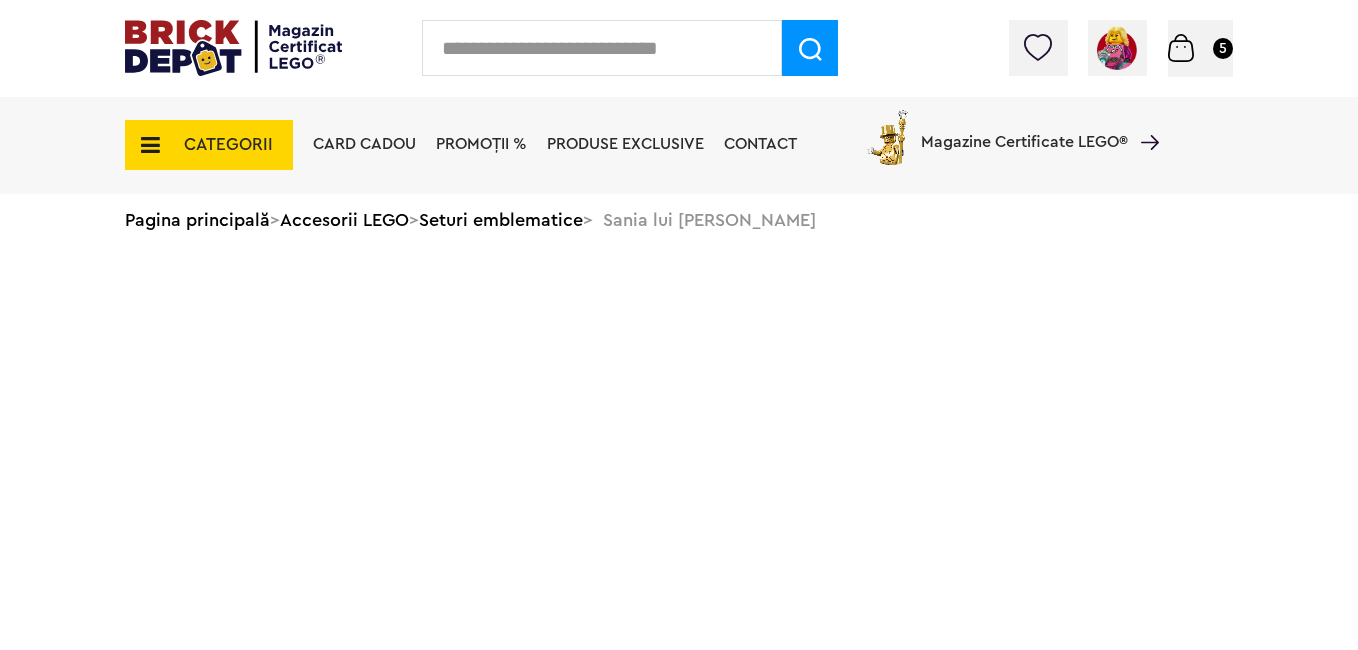 scroll, scrollTop: 0, scrollLeft: 0, axis: both 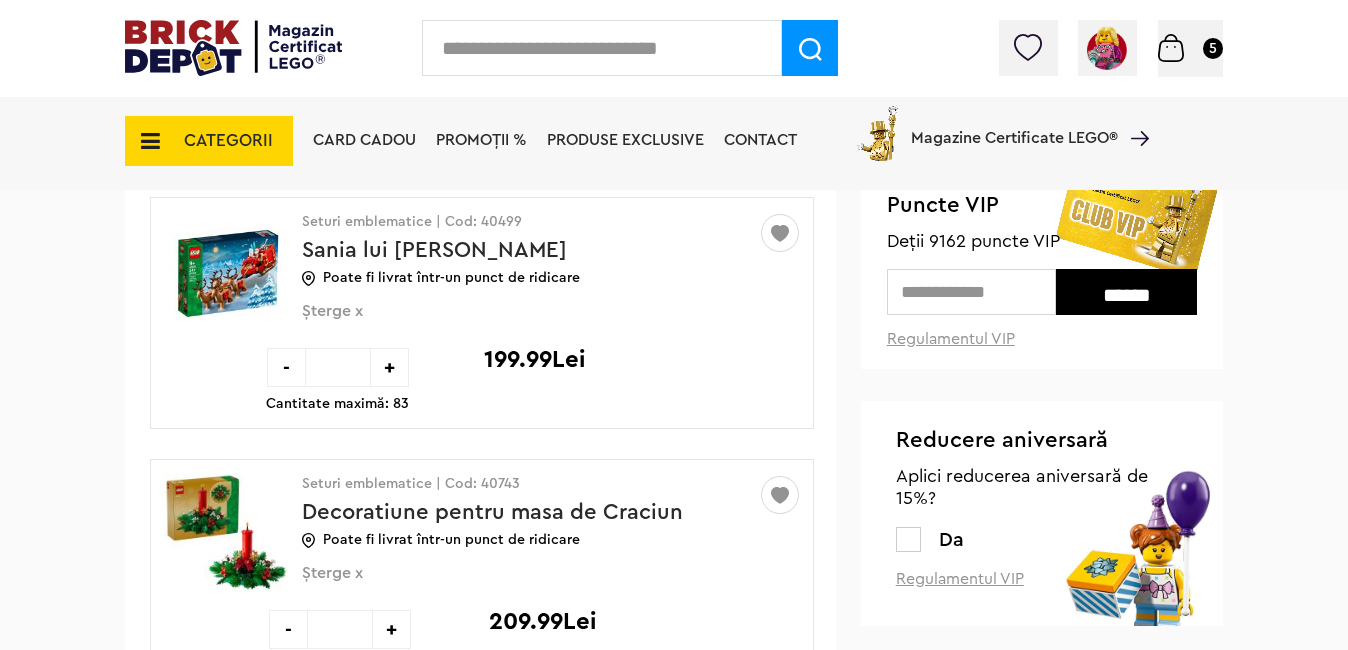 click on "-" at bounding box center (286, 367) 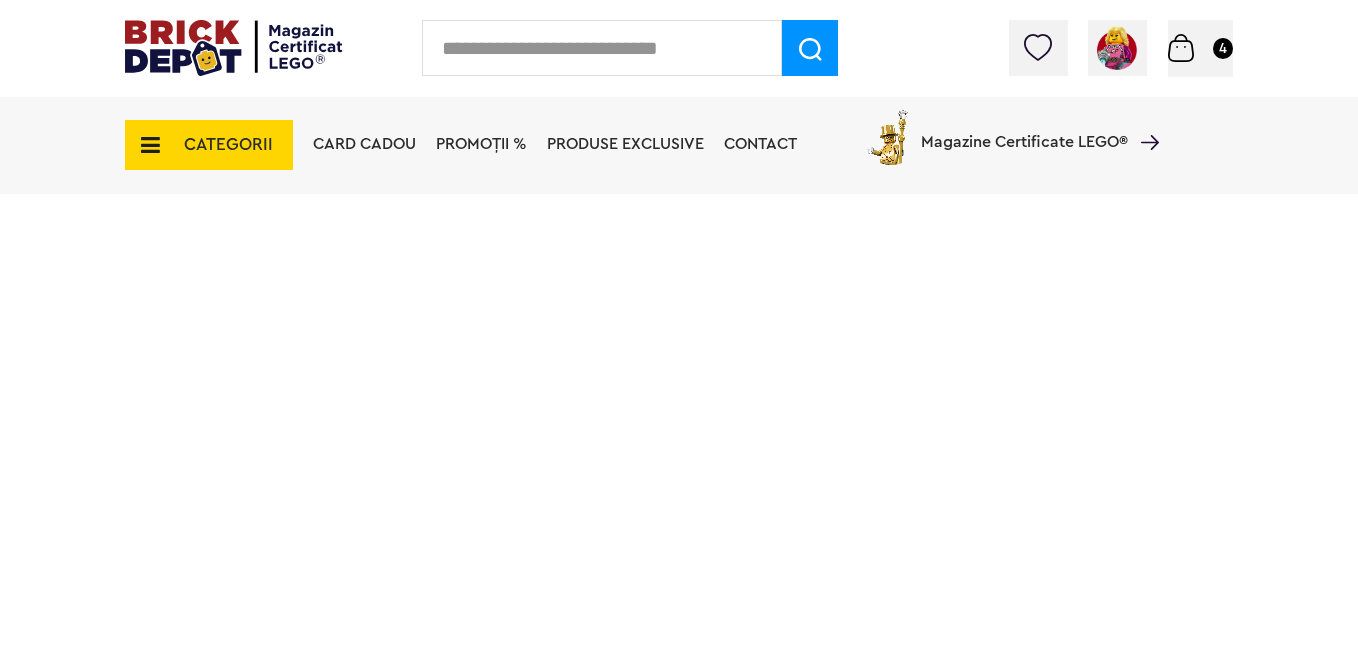 scroll, scrollTop: 0, scrollLeft: 0, axis: both 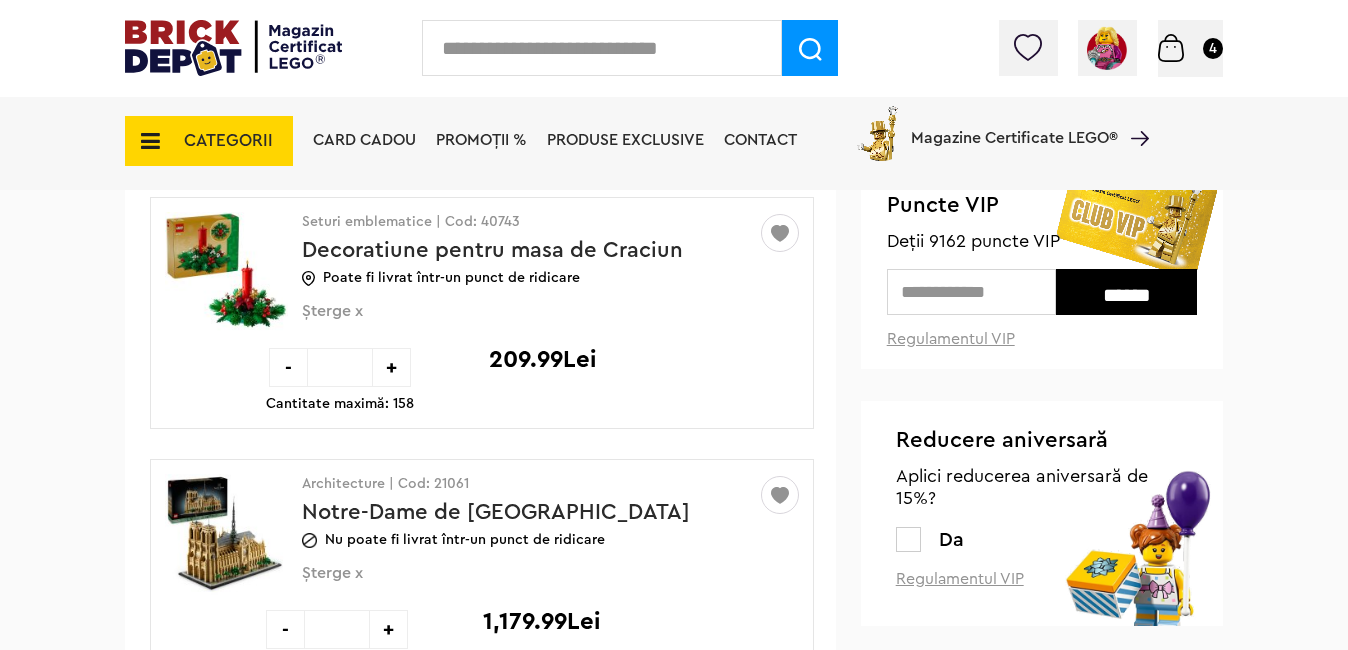 click on "-" at bounding box center [288, 367] 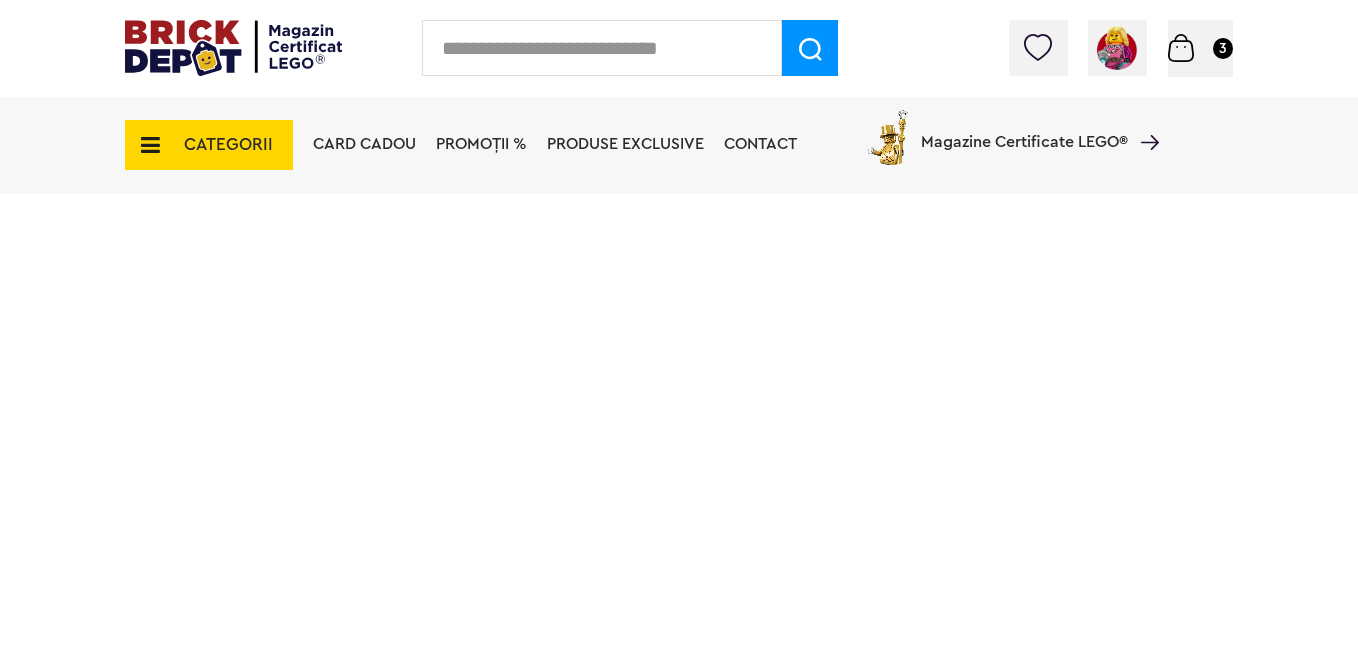 scroll, scrollTop: 0, scrollLeft: 0, axis: both 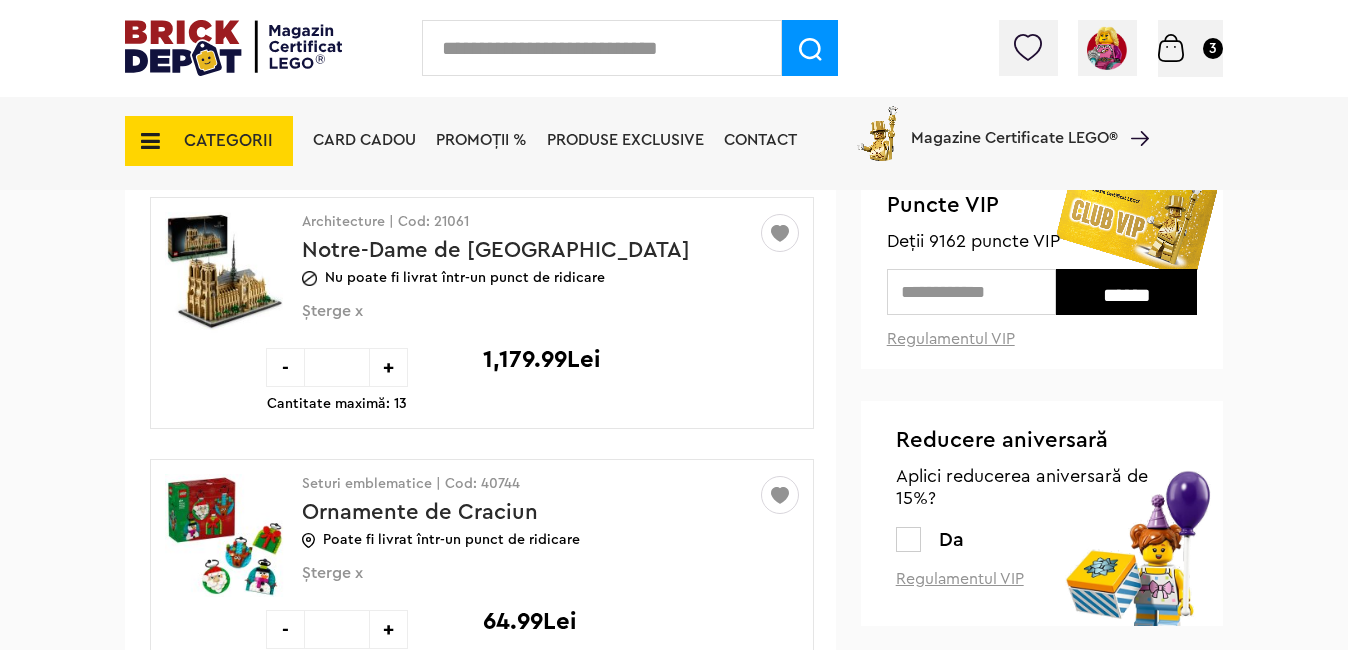 click on "-" at bounding box center (285, 367) 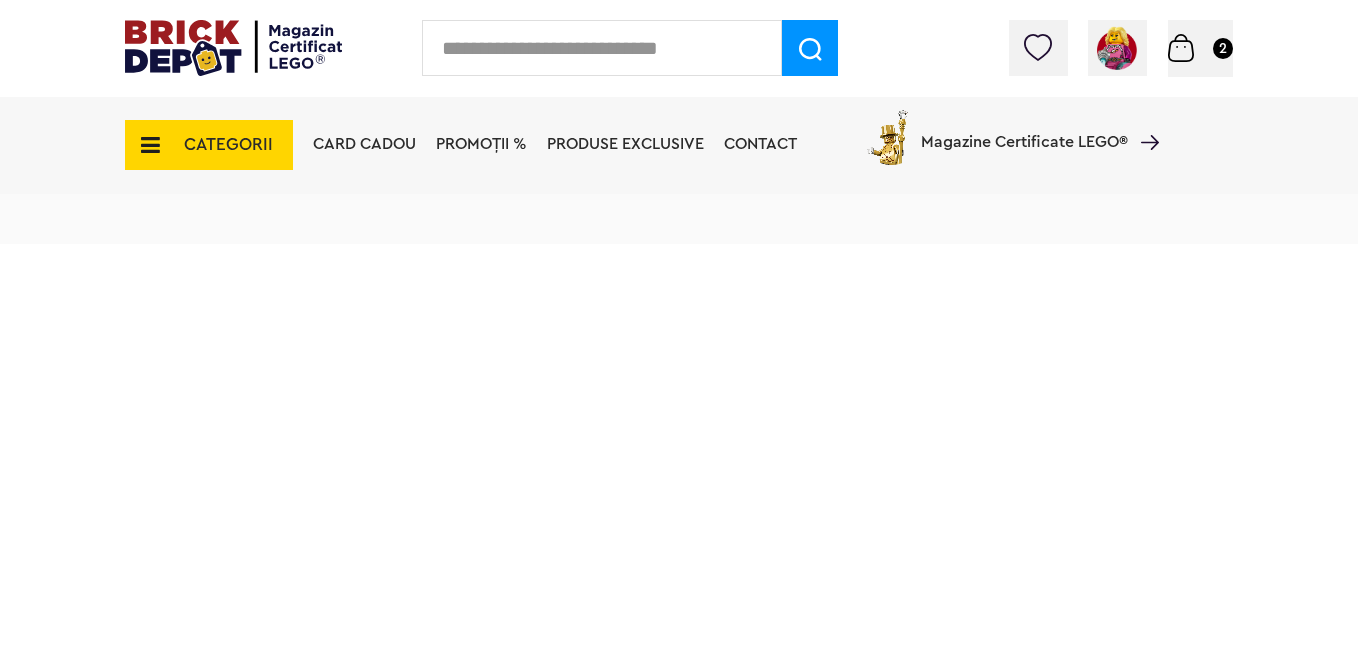 scroll, scrollTop: 0, scrollLeft: 0, axis: both 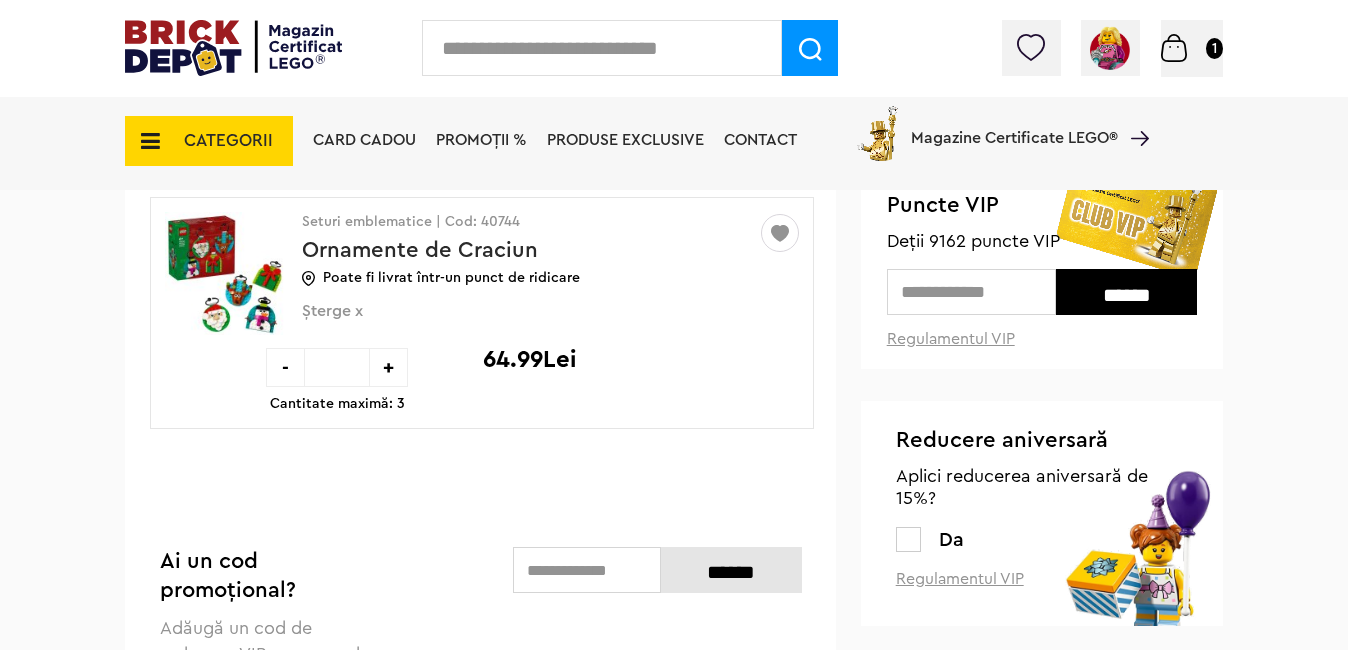 click on "+" at bounding box center (388, 367) 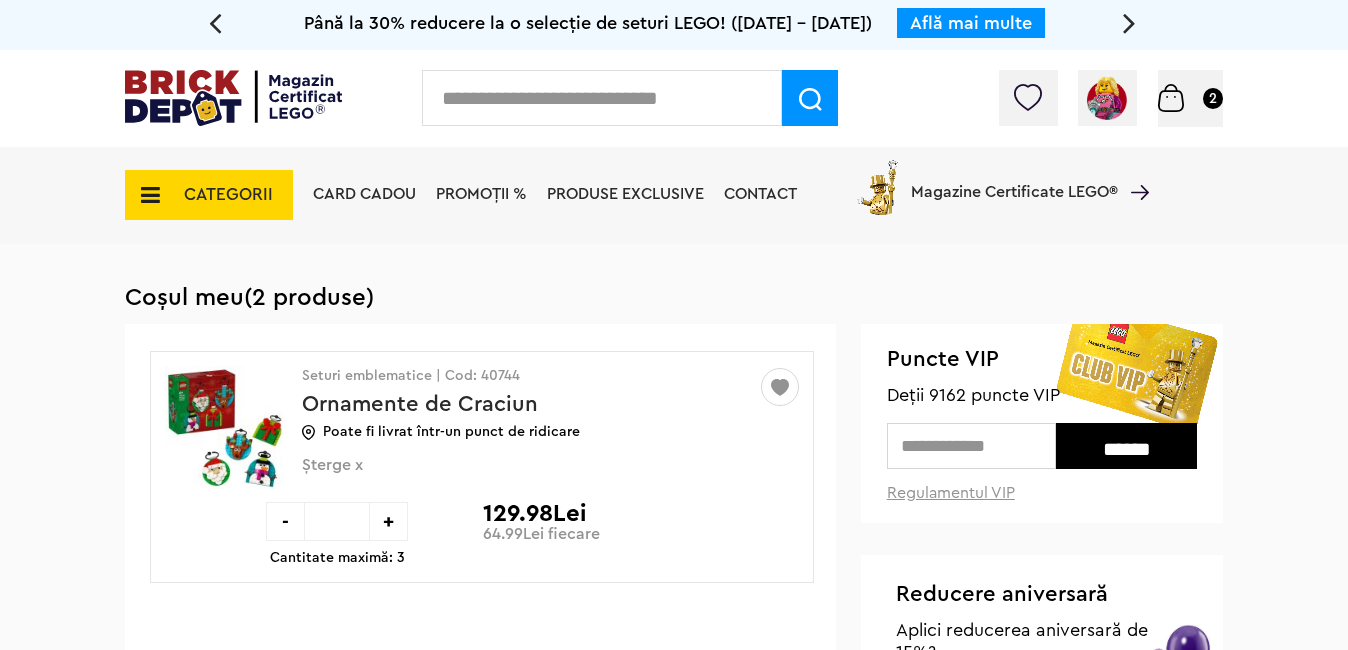 scroll, scrollTop: 0, scrollLeft: 0, axis: both 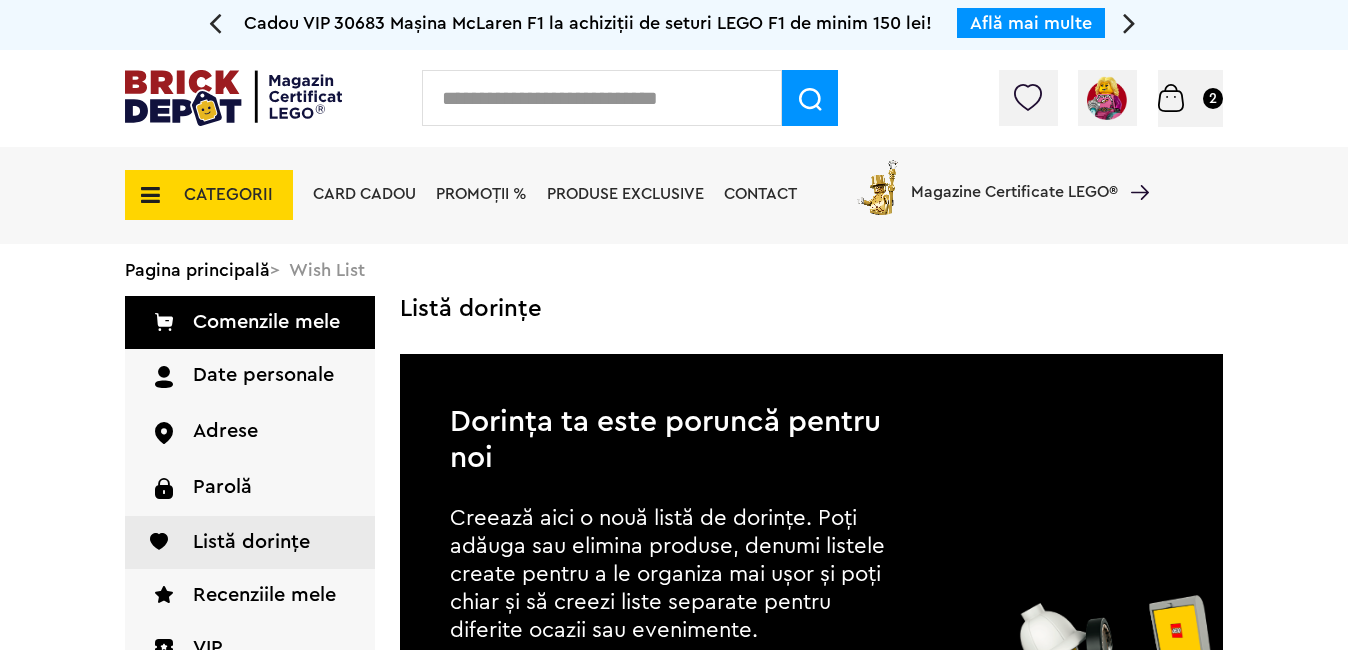 click on "Listă dorințe" at bounding box center (250, 542) 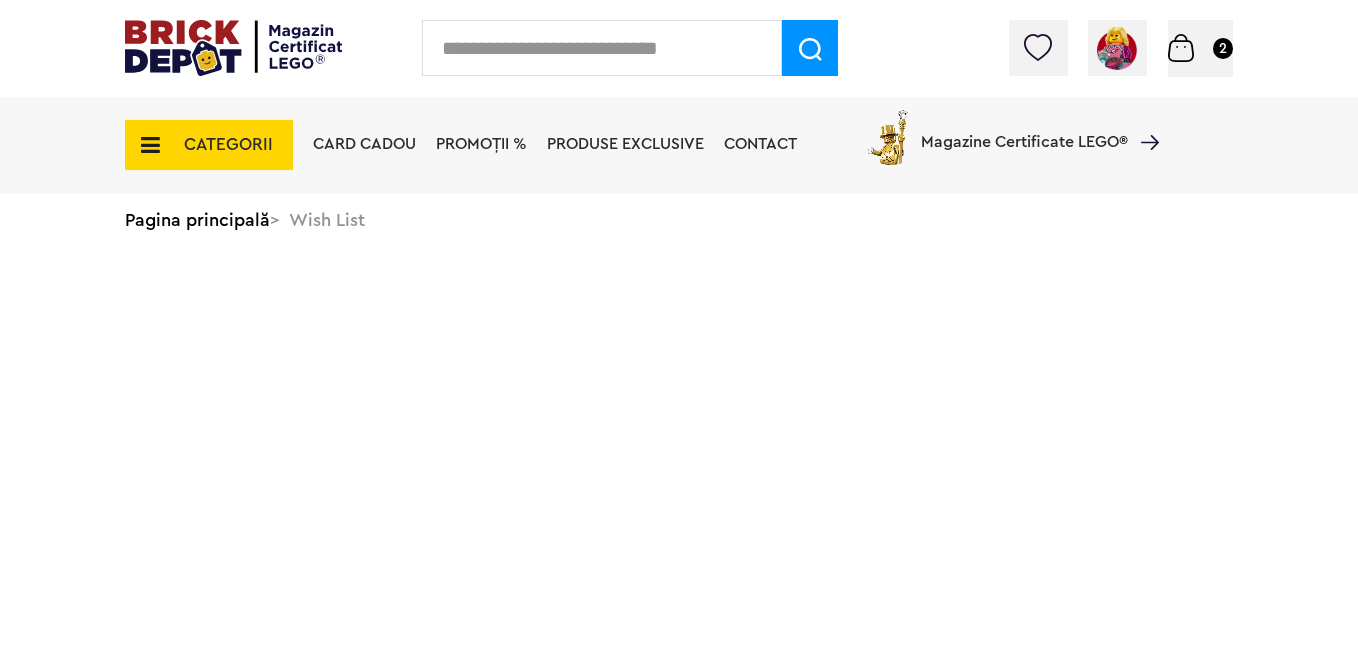 scroll, scrollTop: 0, scrollLeft: 0, axis: both 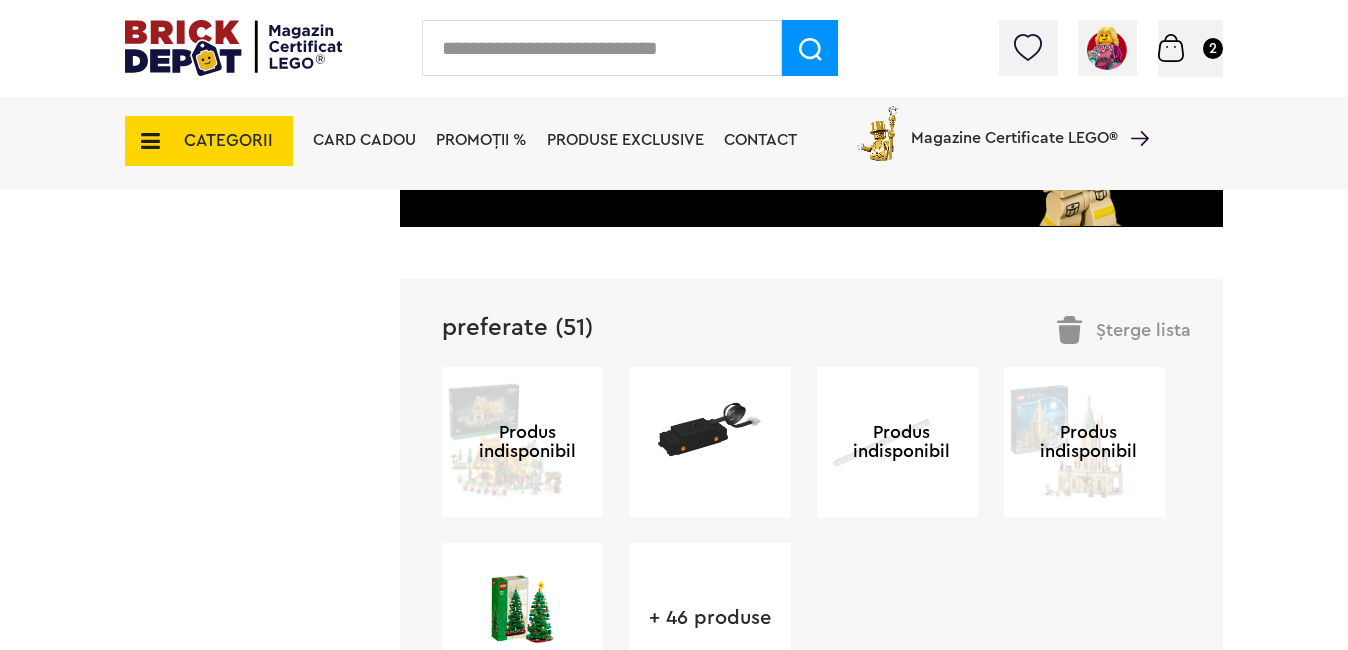 click on "preferate (51)" at bounding box center (517, 328) 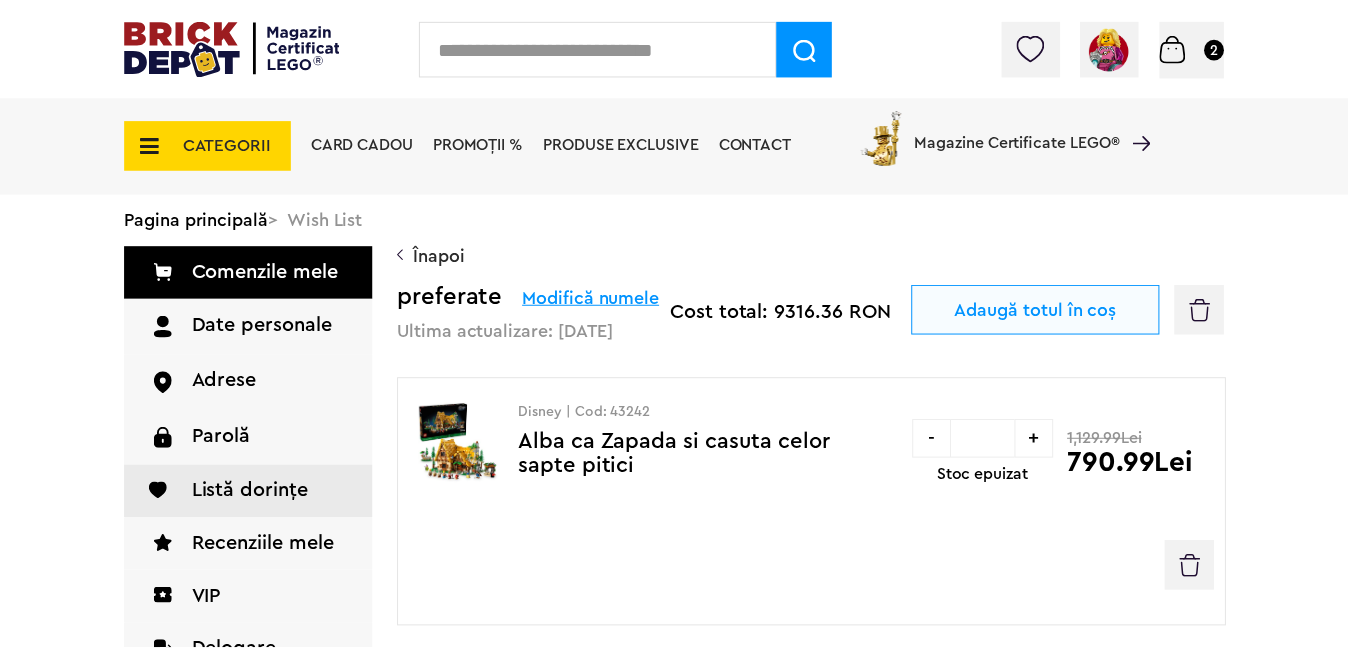 scroll, scrollTop: 0, scrollLeft: 0, axis: both 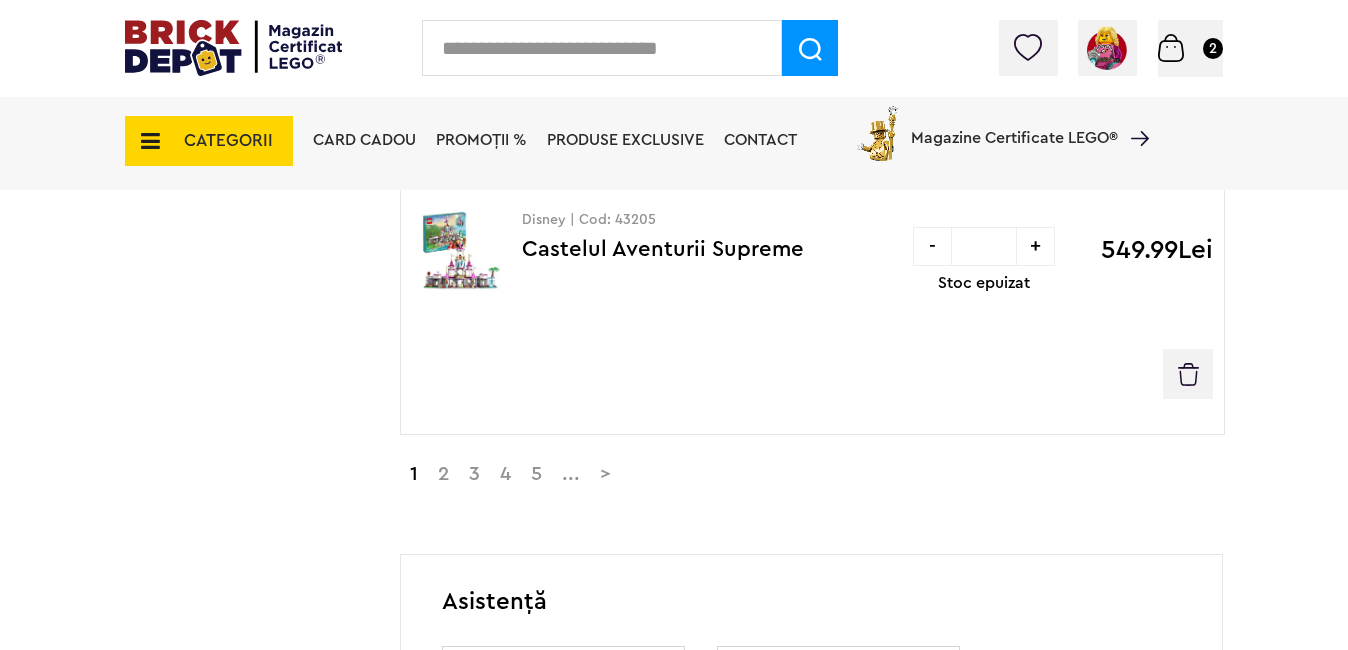 click on "2" at bounding box center (443, 474) 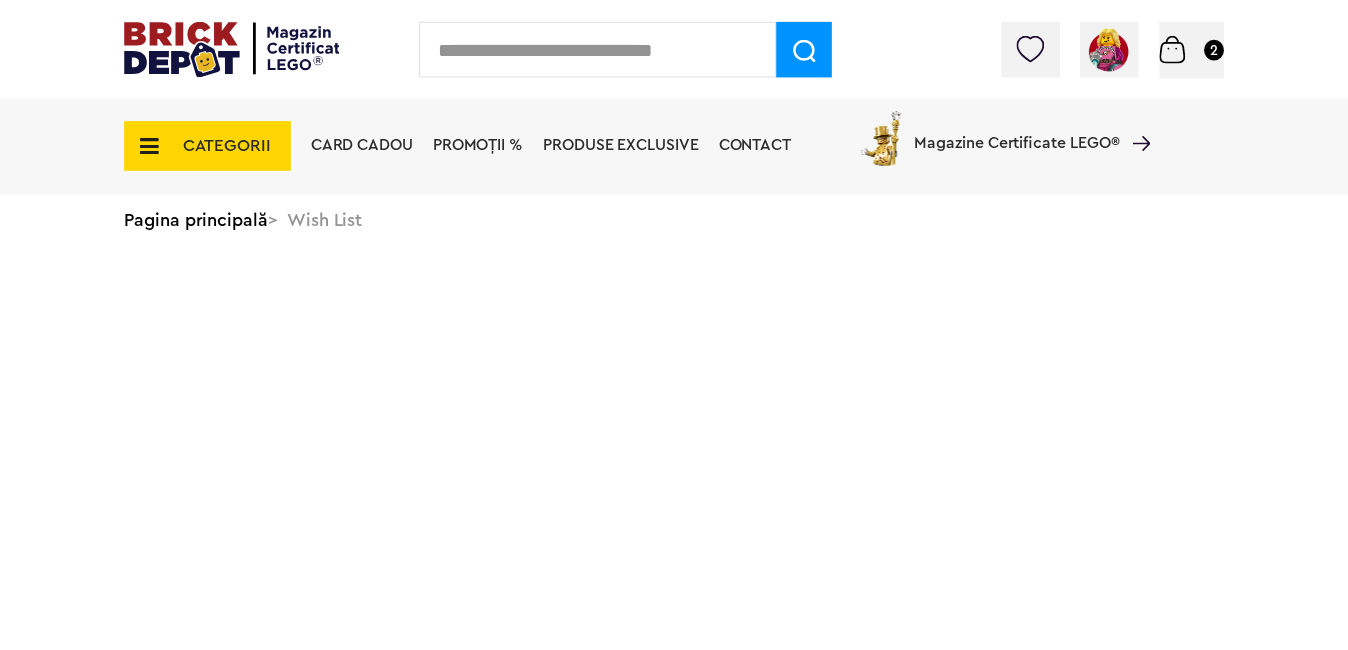 scroll, scrollTop: 0, scrollLeft: 0, axis: both 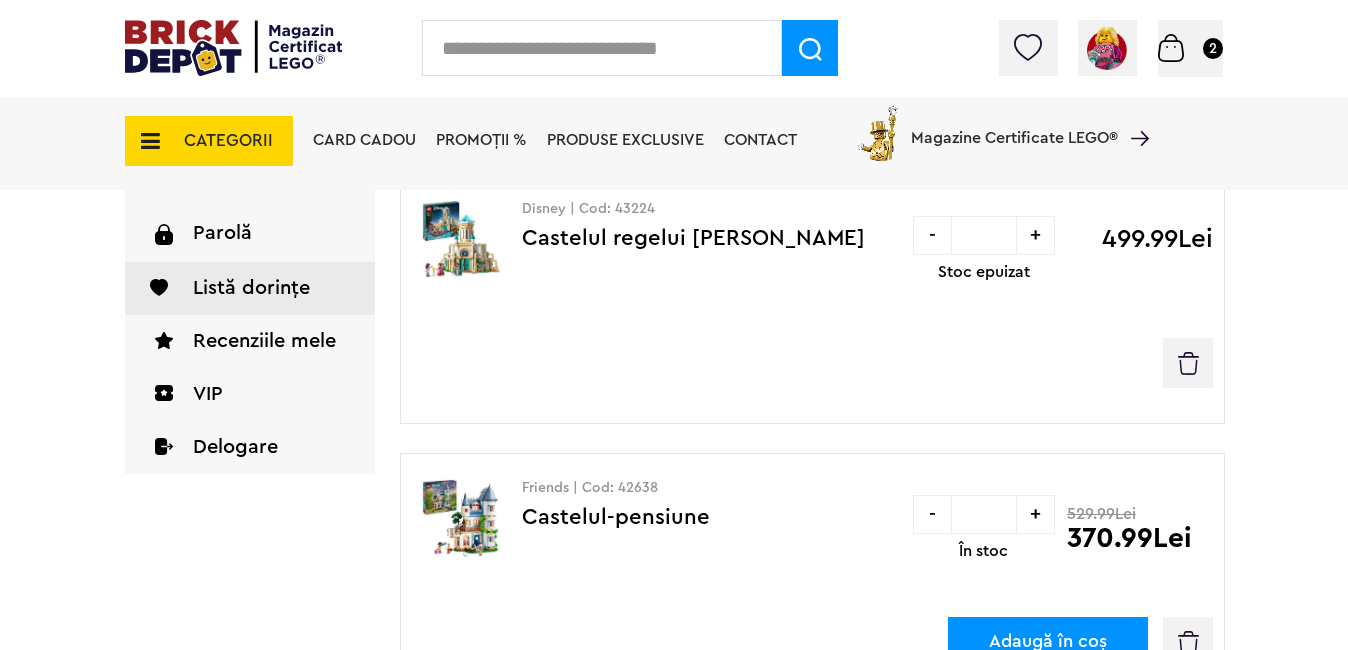 click on "Castelul-pensiune" at bounding box center (616, 517) 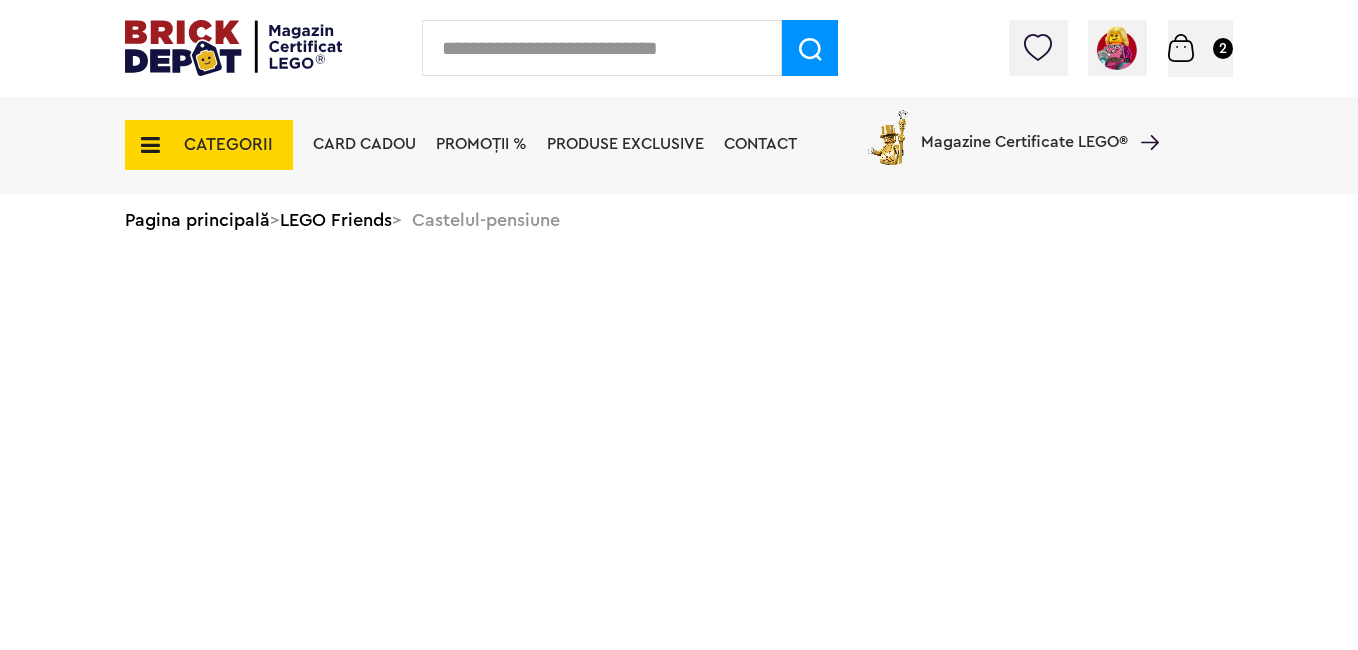 scroll, scrollTop: 0, scrollLeft: 0, axis: both 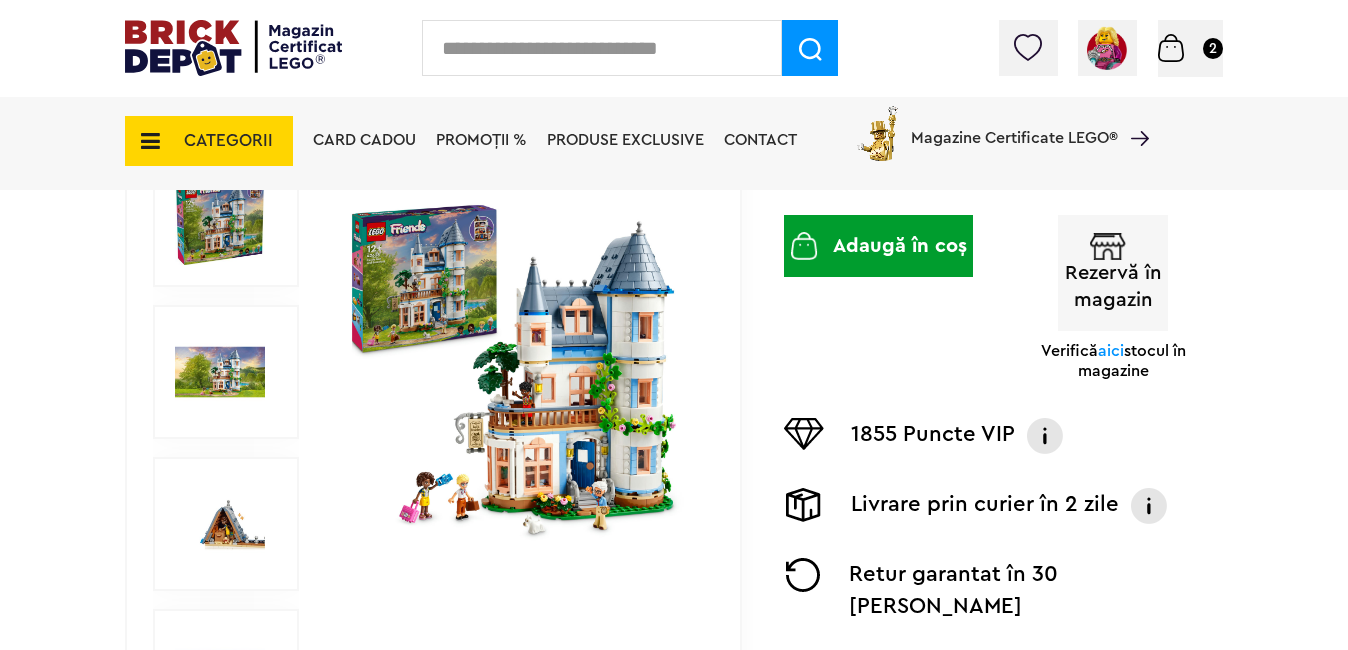 click at bounding box center (520, 373) 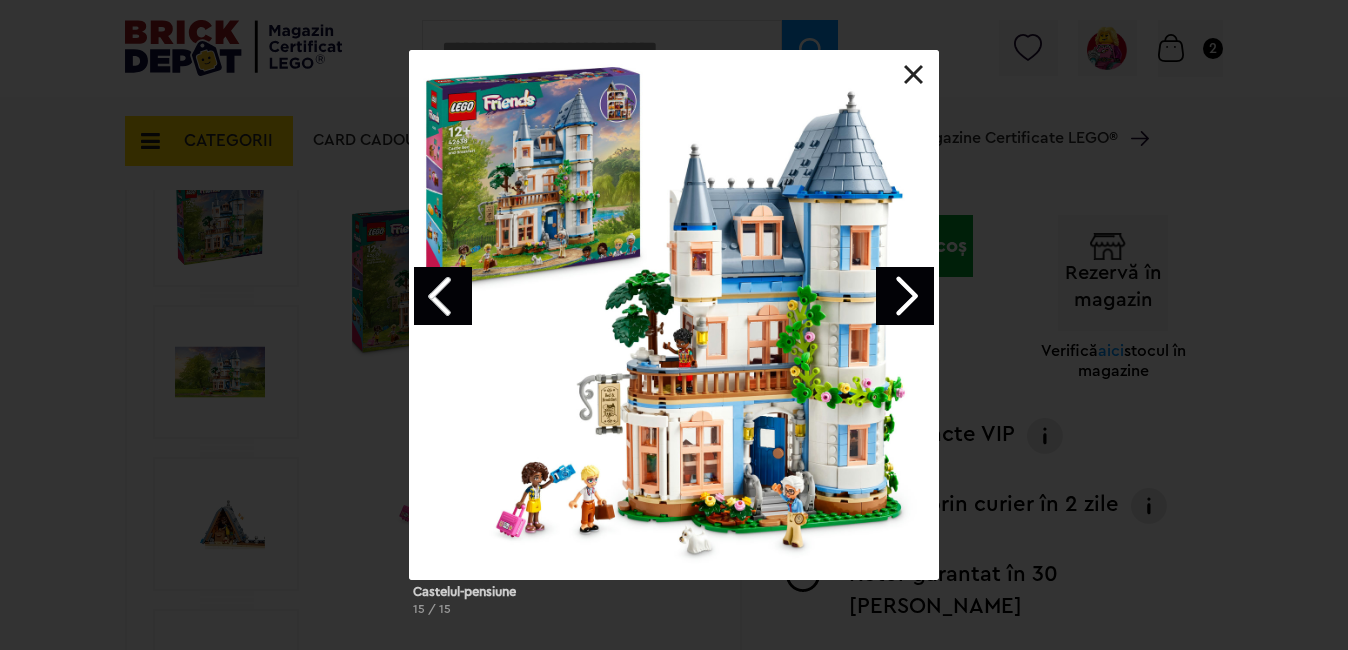 click at bounding box center [674, 315] 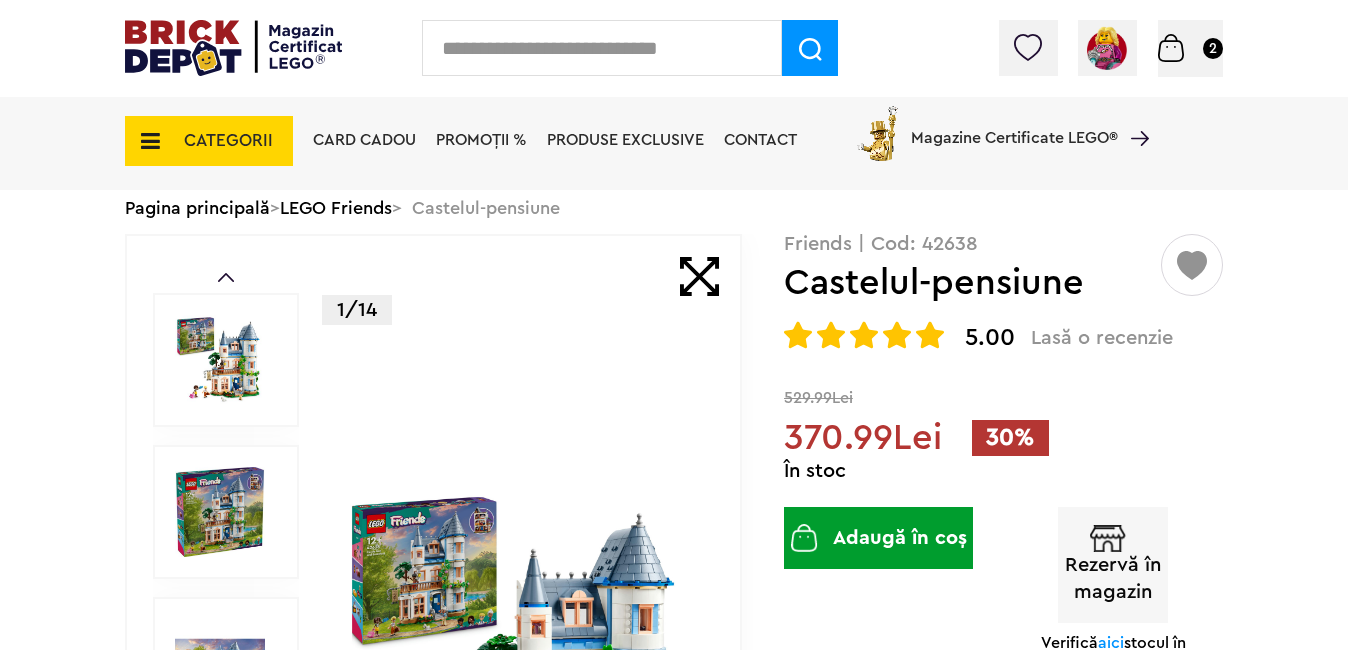 scroll, scrollTop: 0, scrollLeft: 0, axis: both 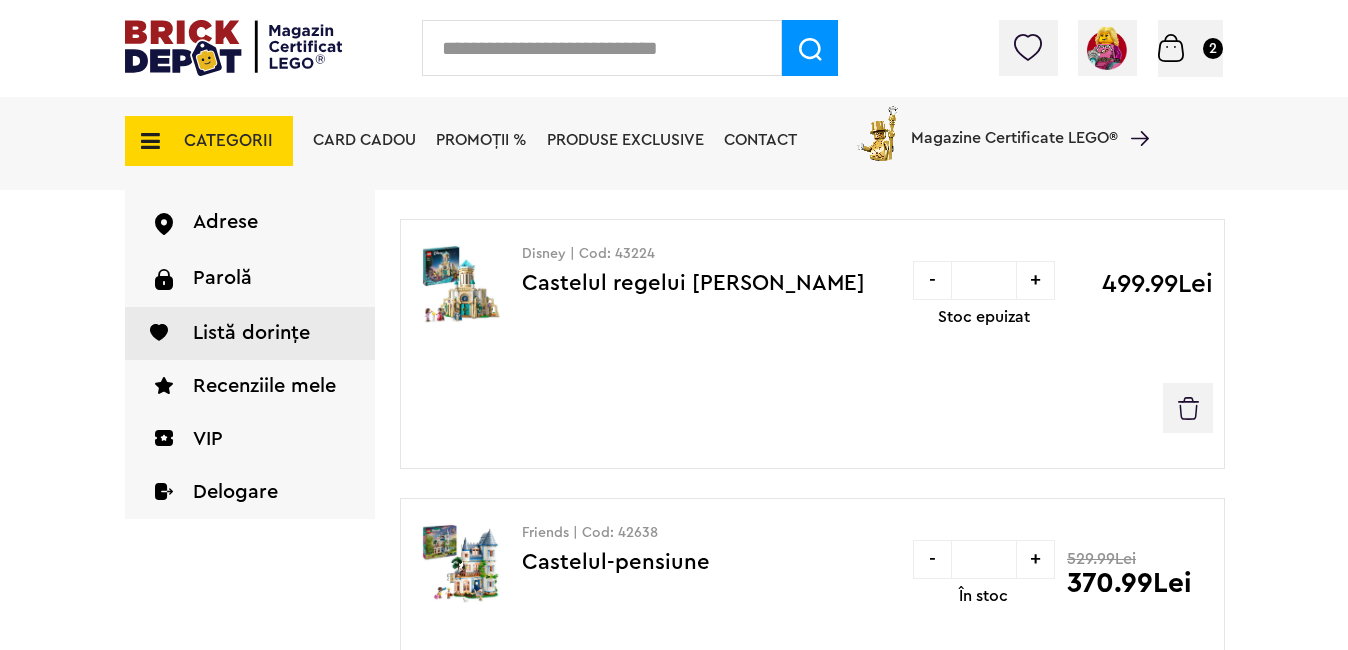 click on "Castelul regelui [PERSON_NAME]" at bounding box center (693, 283) 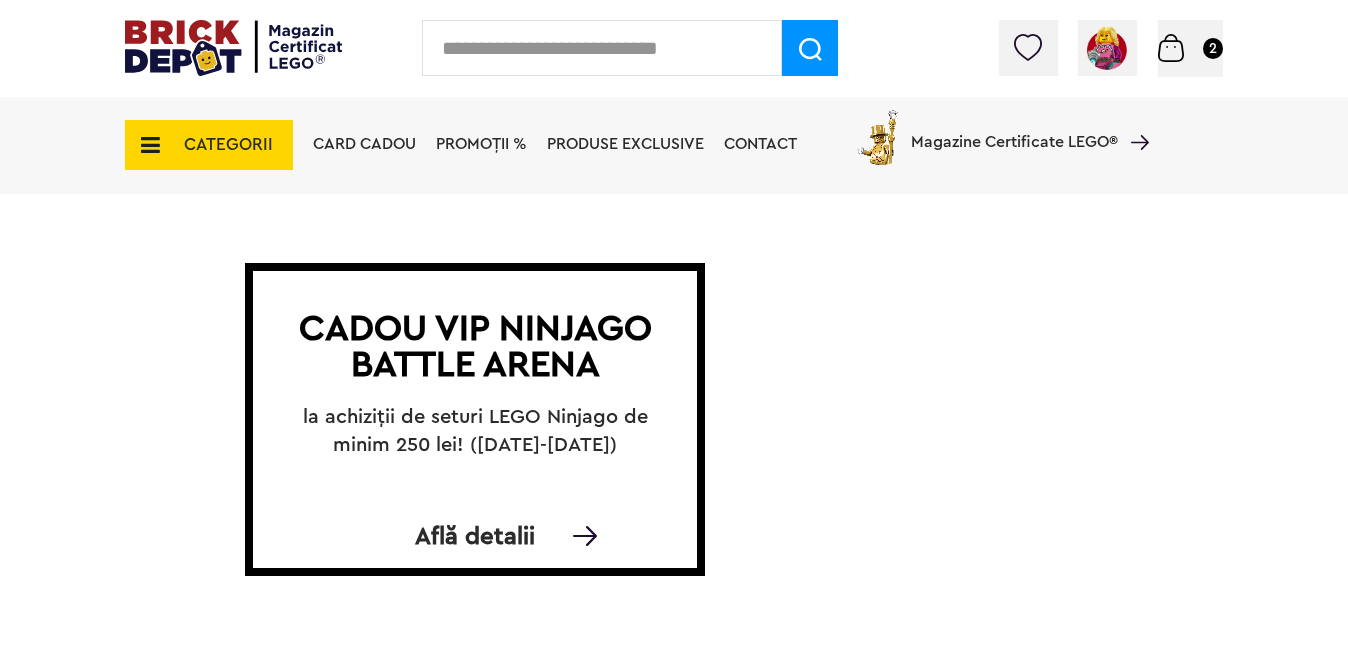 scroll, scrollTop: 0, scrollLeft: 0, axis: both 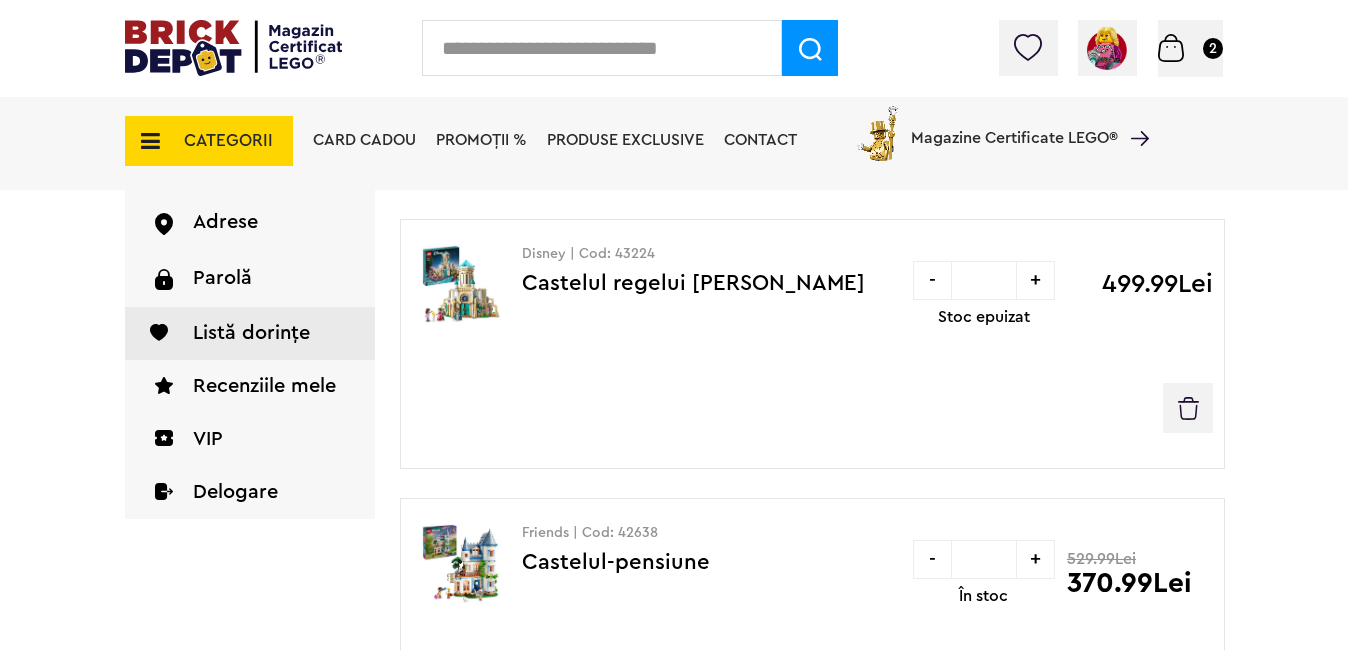 click on "Castelul regelui Magnifico" at bounding box center [693, 283] 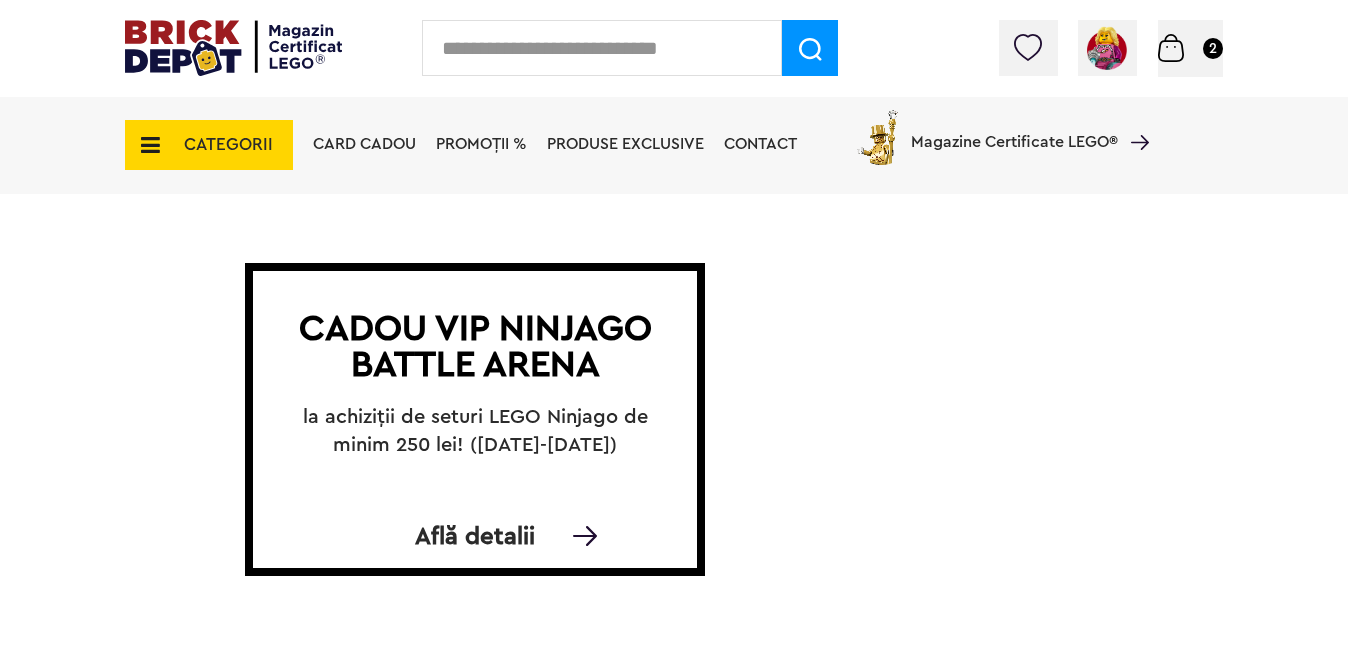 scroll, scrollTop: 0, scrollLeft: 0, axis: both 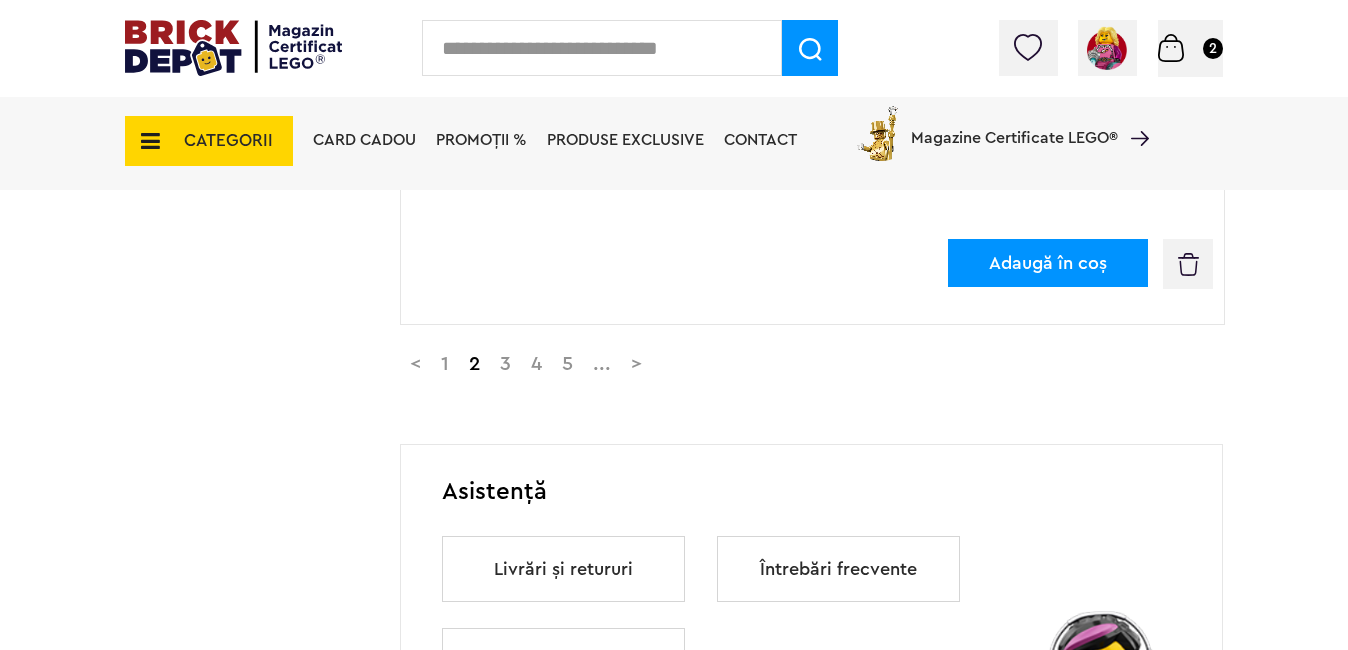 click on "3" at bounding box center [505, 364] 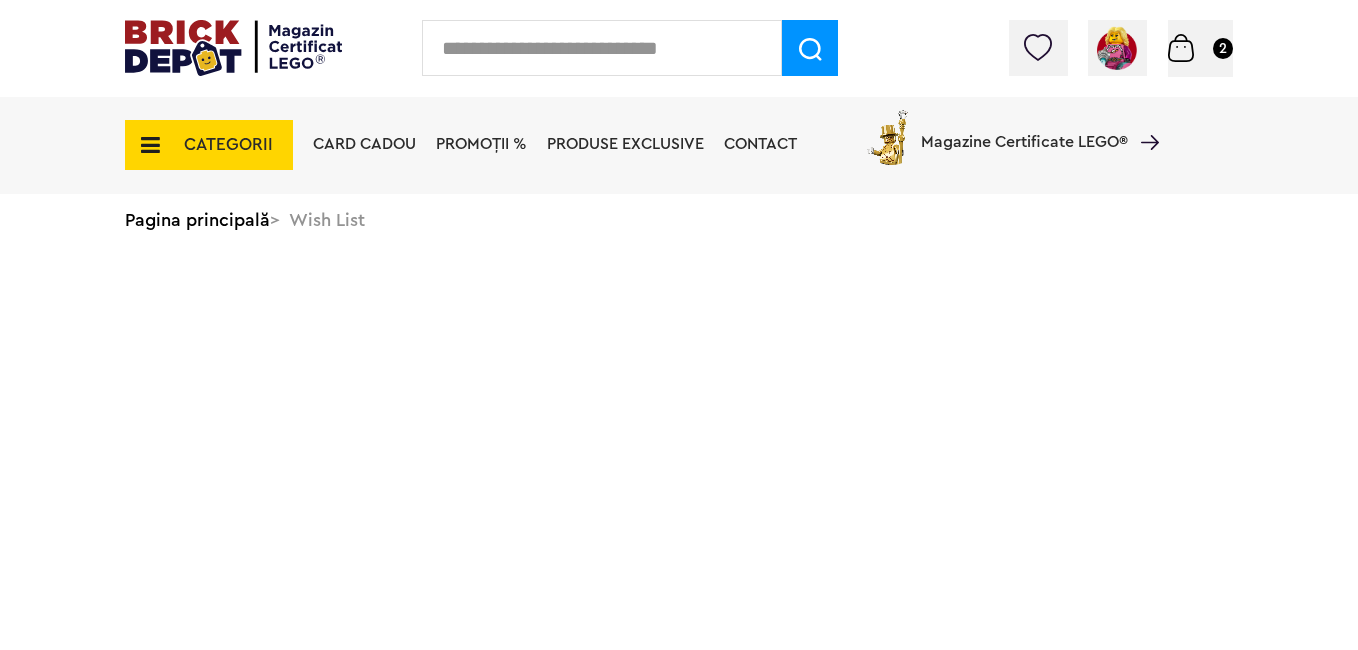 scroll, scrollTop: 0, scrollLeft: 0, axis: both 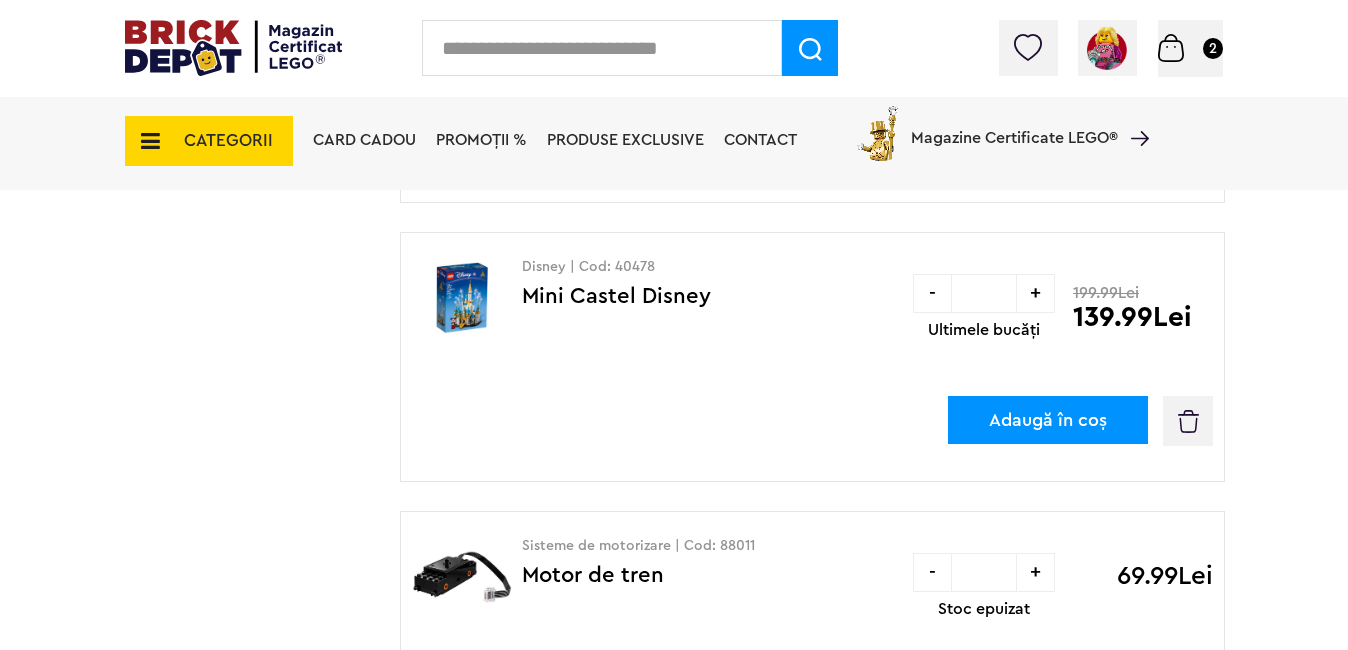 click on "Disney | Cod: 40478" at bounding box center [652, 267] 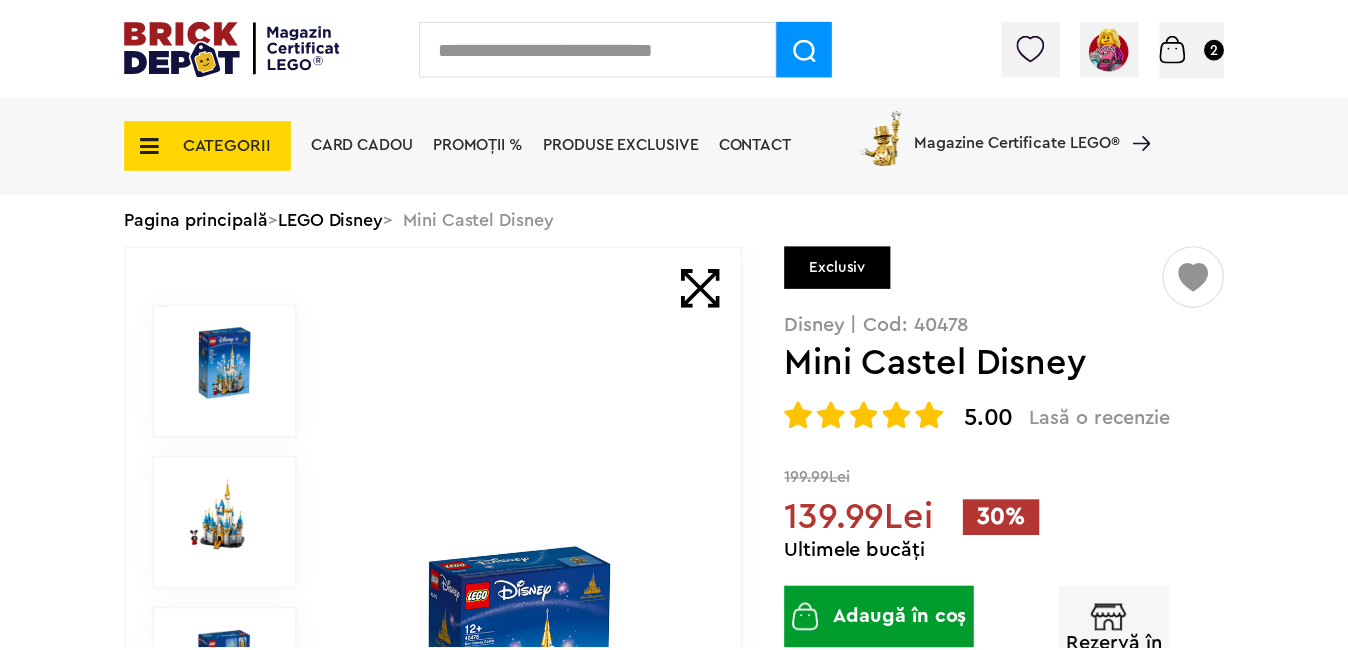 scroll, scrollTop: 0, scrollLeft: 0, axis: both 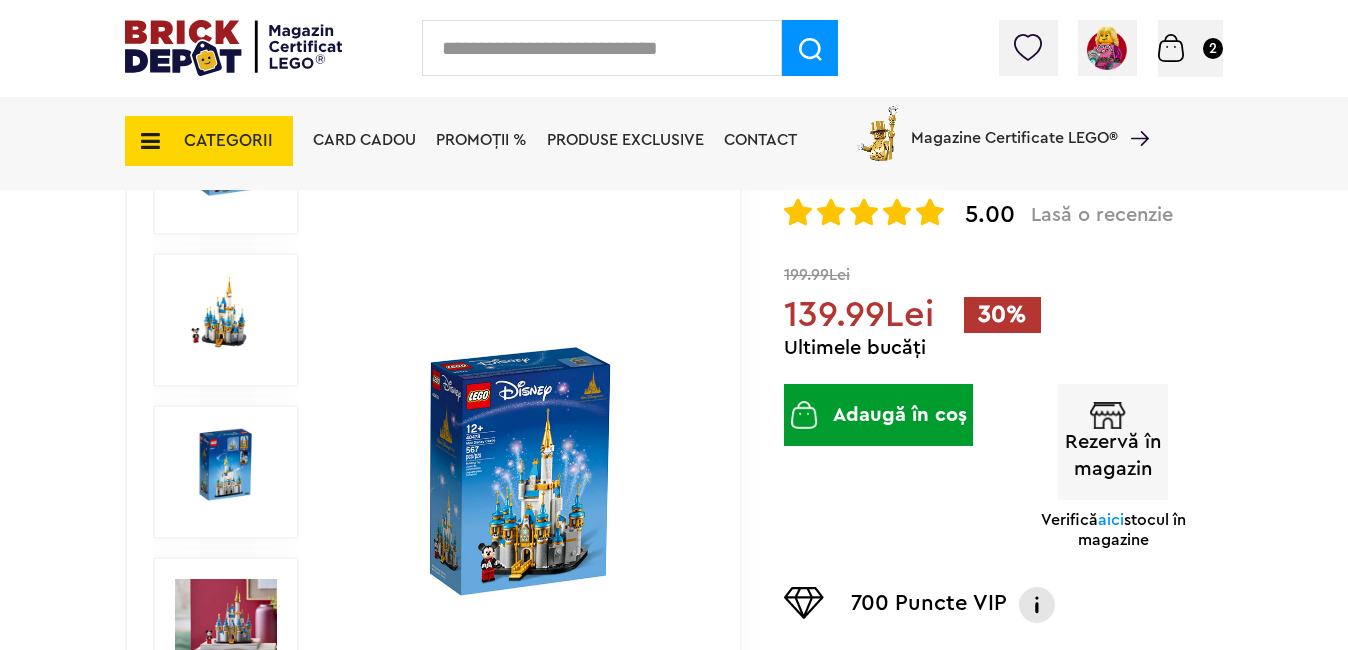 click at bounding box center (226, 312) 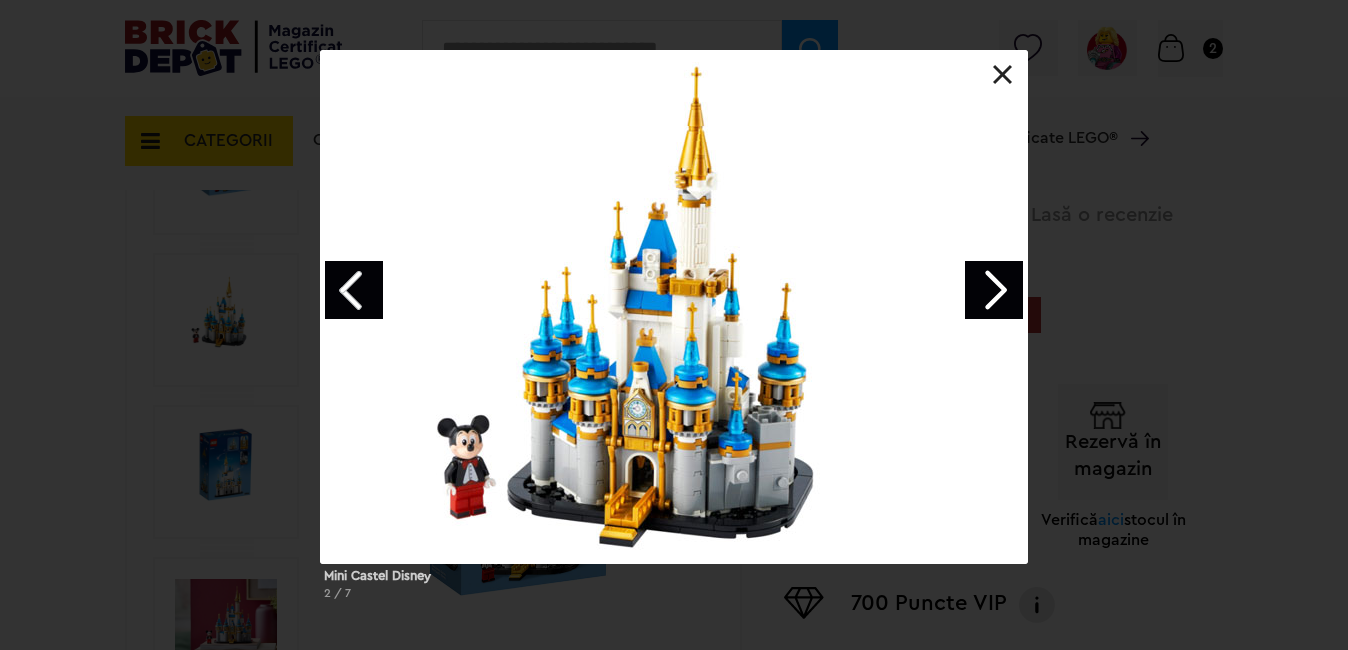 click at bounding box center [674, 307] 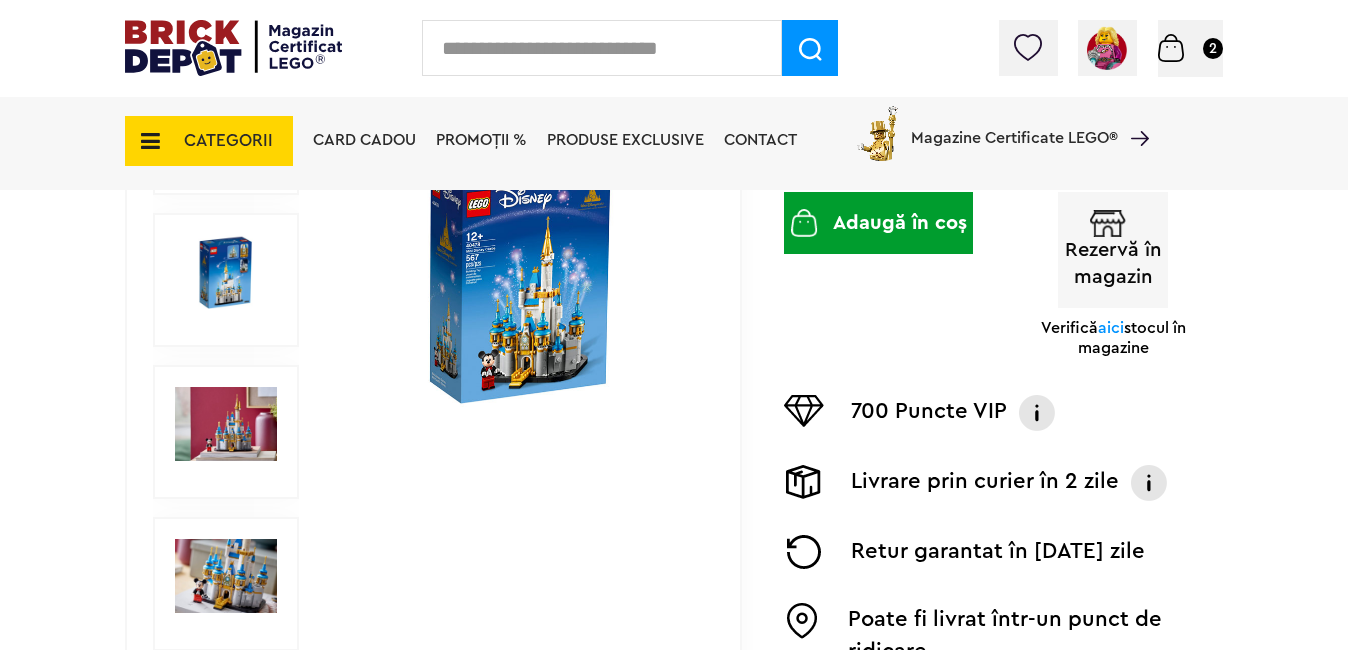 scroll, scrollTop: 500, scrollLeft: 0, axis: vertical 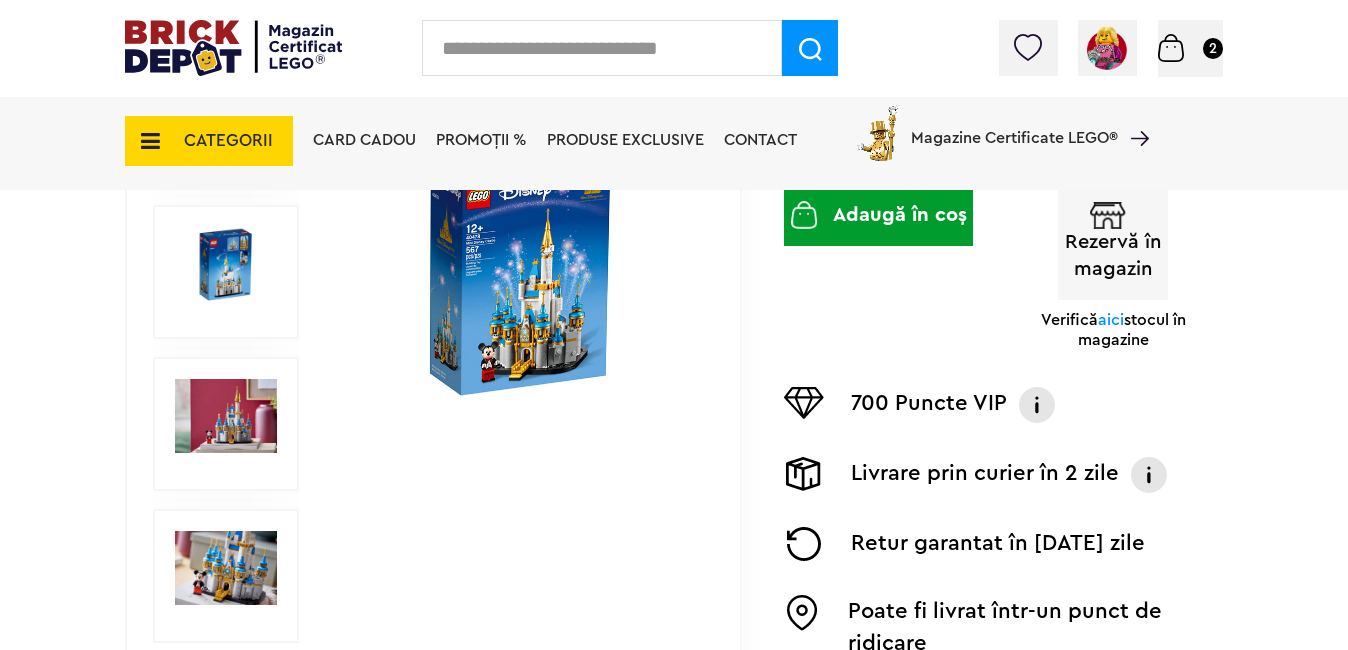 click at bounding box center (226, 416) 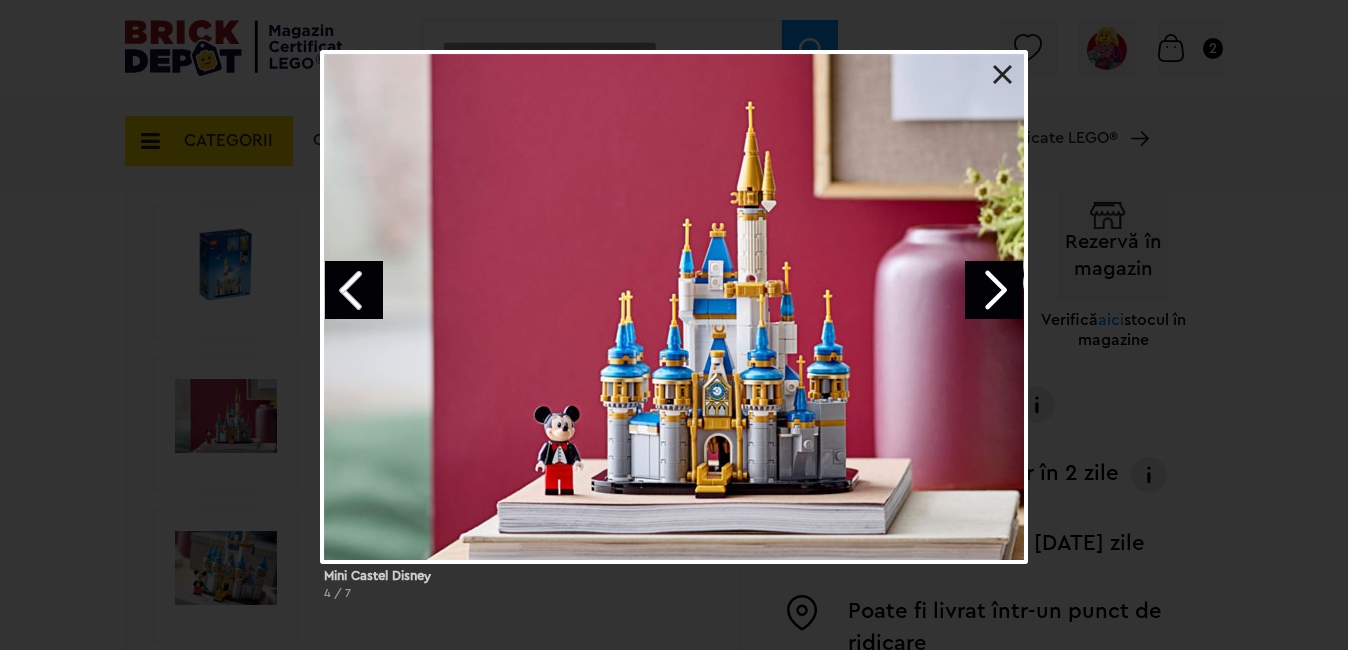 click at bounding box center (994, 290) 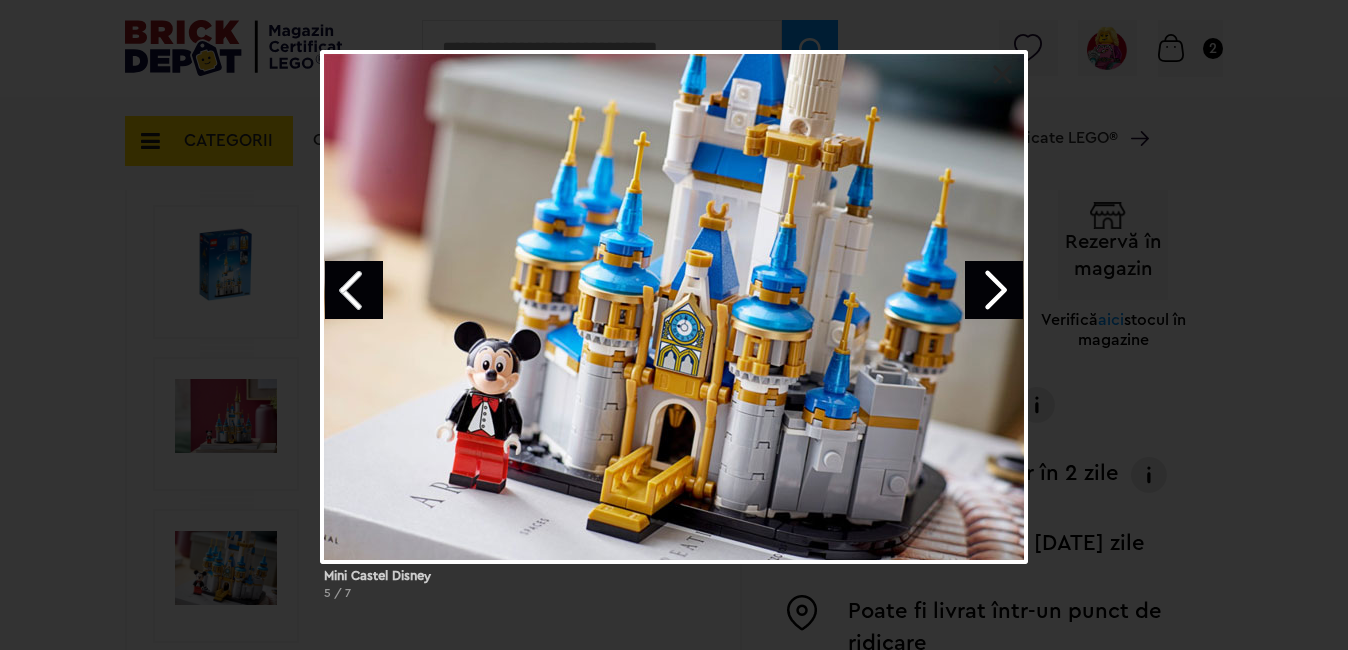click at bounding box center (994, 290) 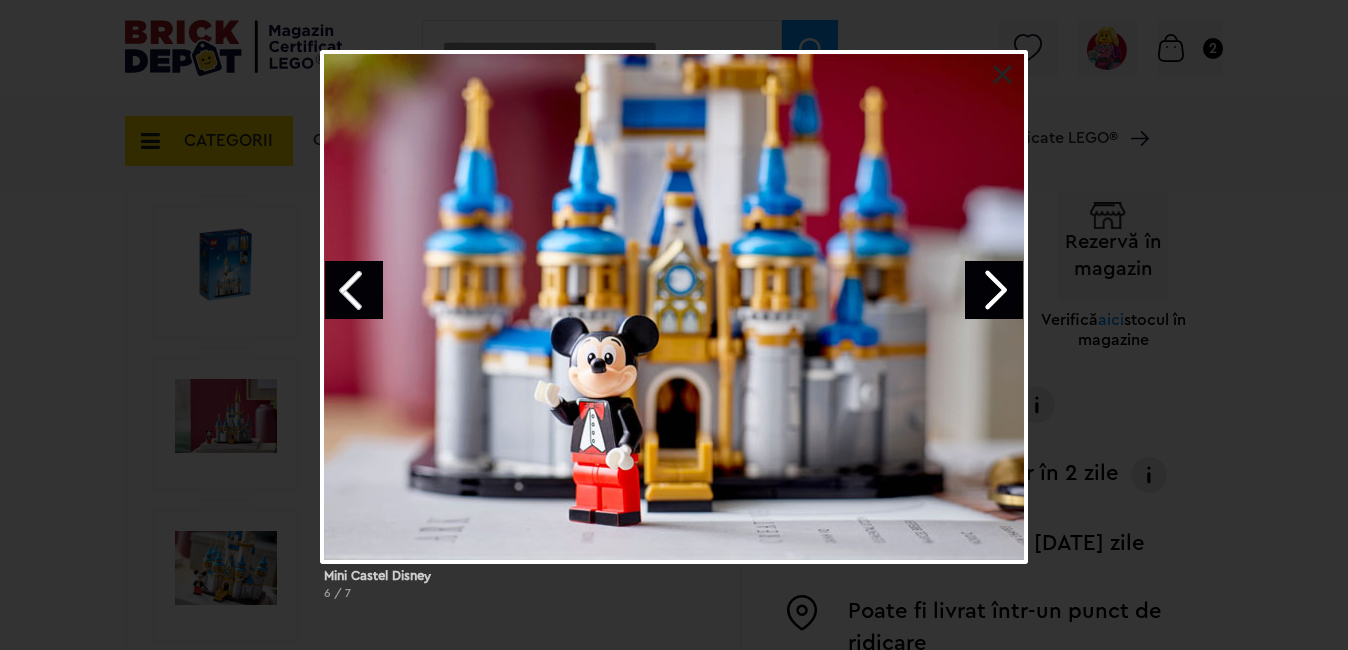 click at bounding box center (994, 290) 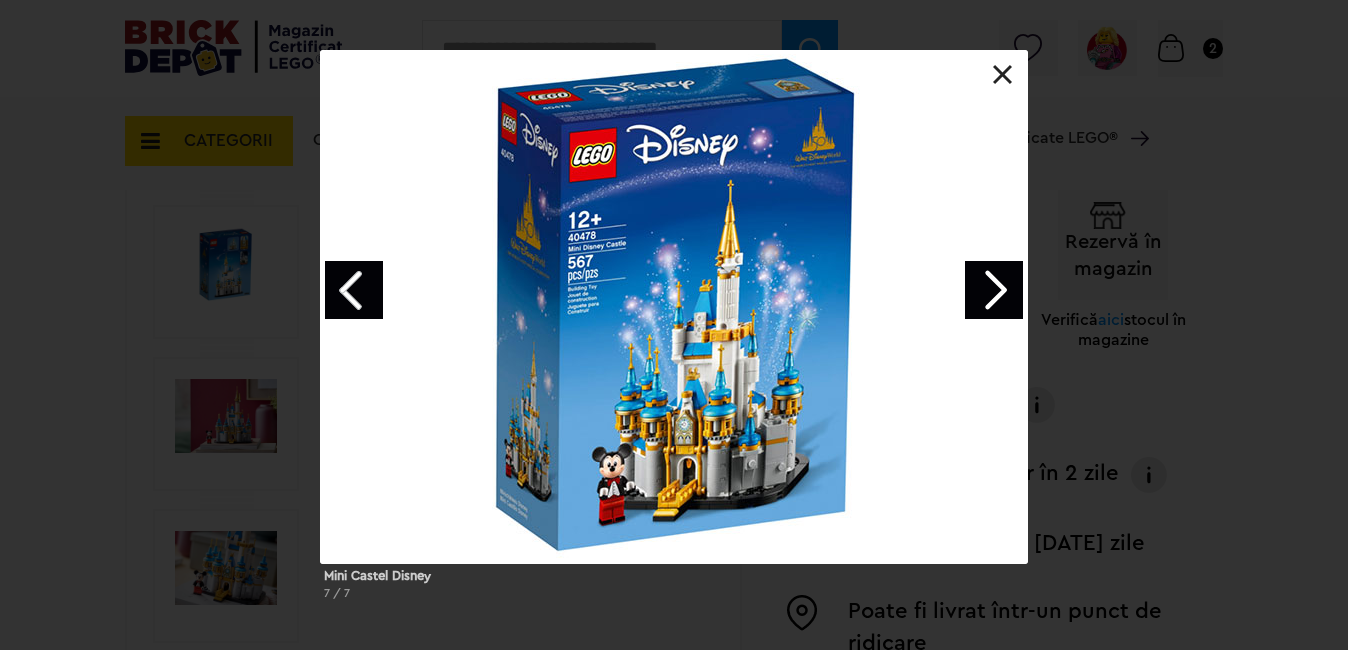 click at bounding box center [994, 290] 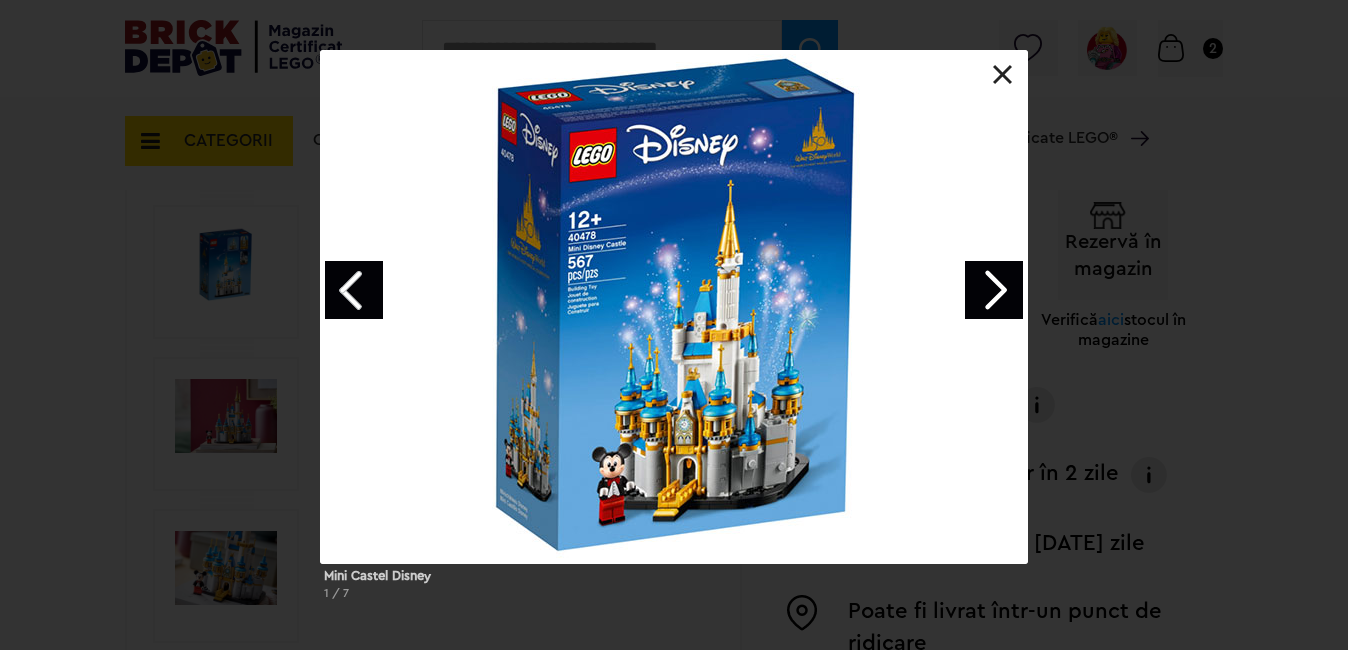 click at bounding box center [994, 290] 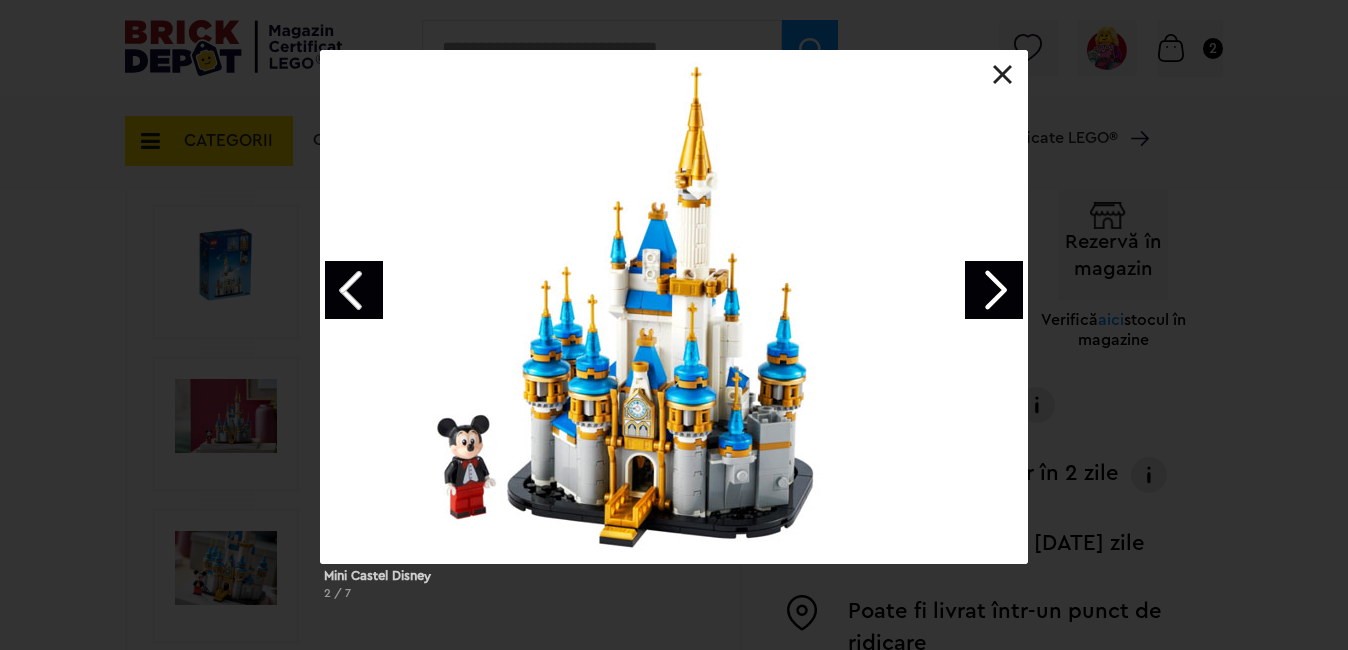 click at bounding box center (1003, 75) 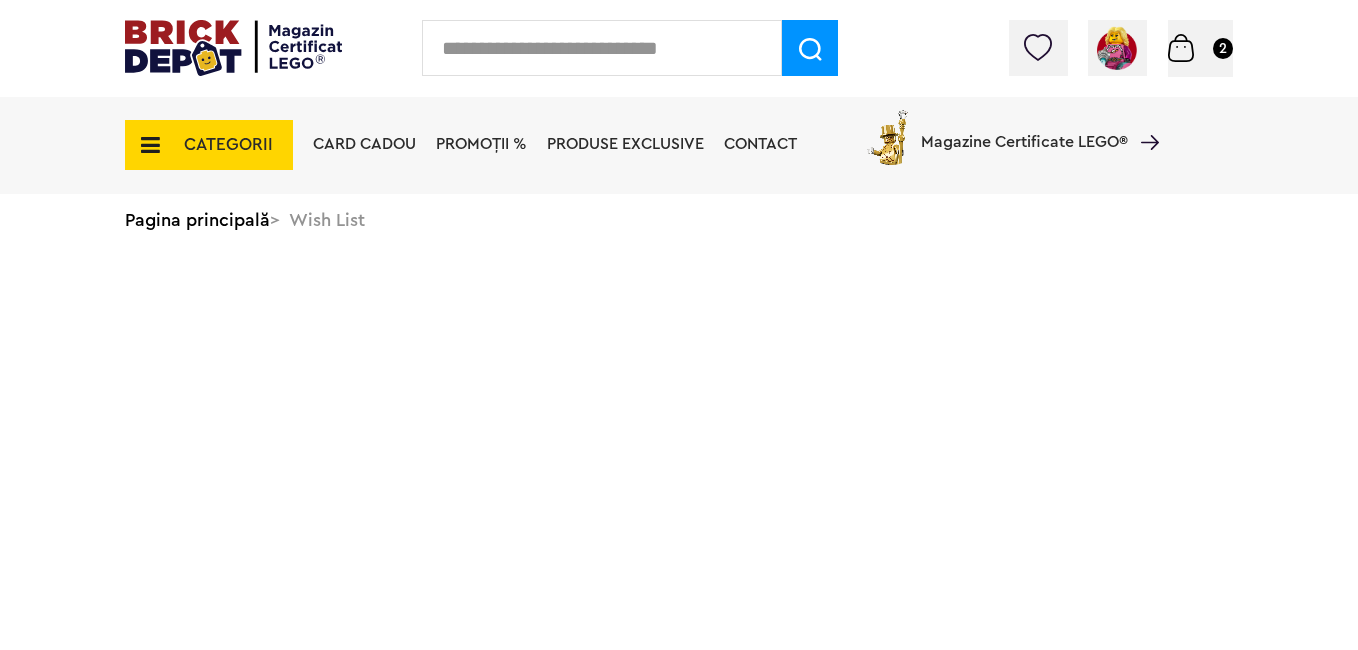scroll, scrollTop: 0, scrollLeft: 0, axis: both 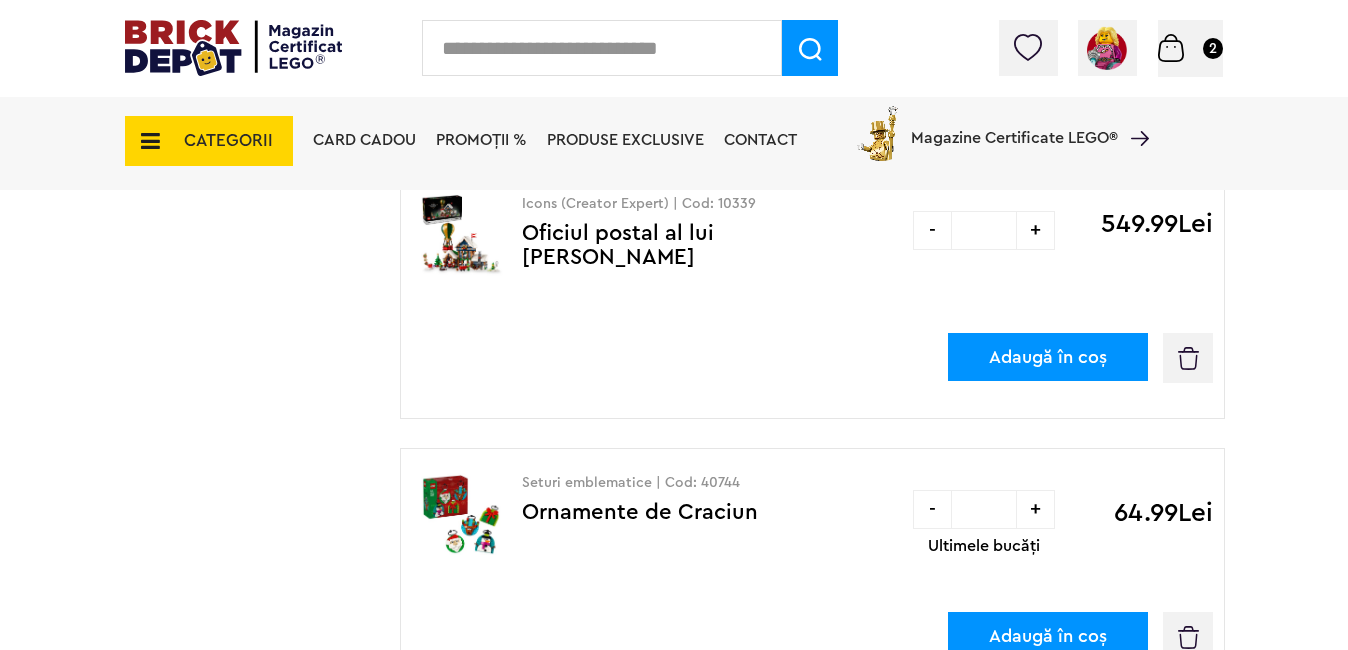 click on "Oficiul postal al lui [PERSON_NAME]" at bounding box center (618, 245) 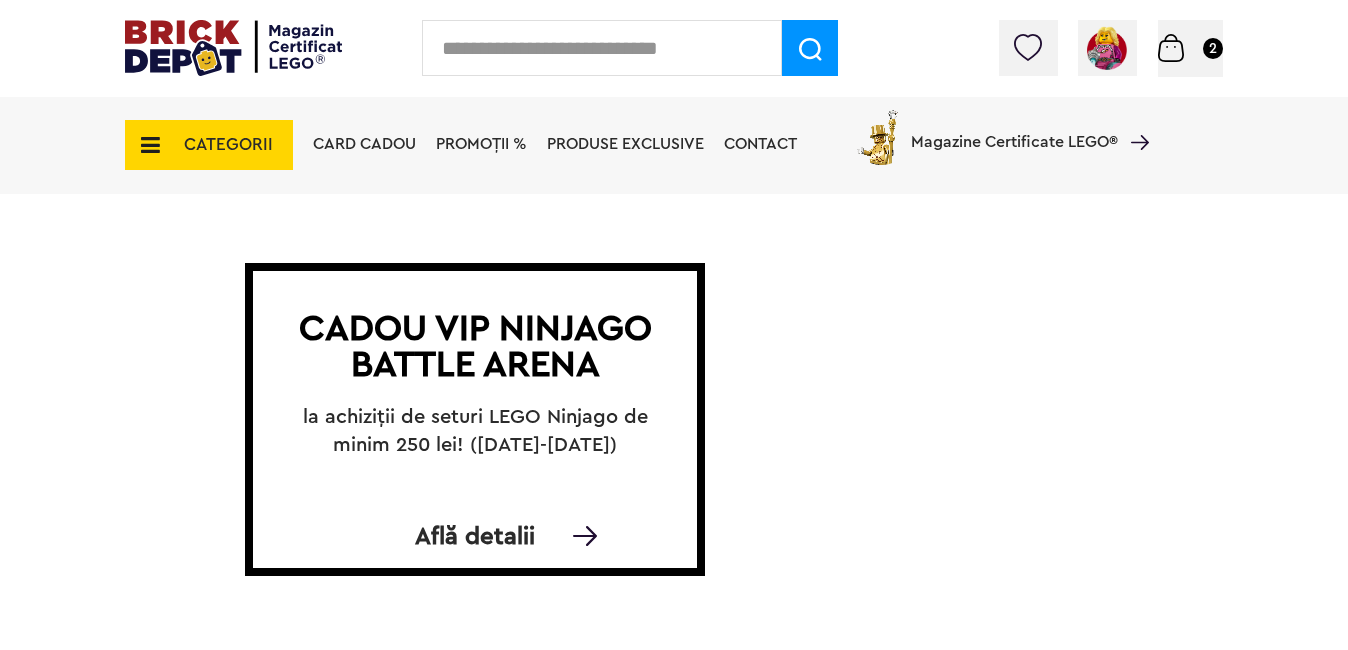 scroll, scrollTop: 0, scrollLeft: 0, axis: both 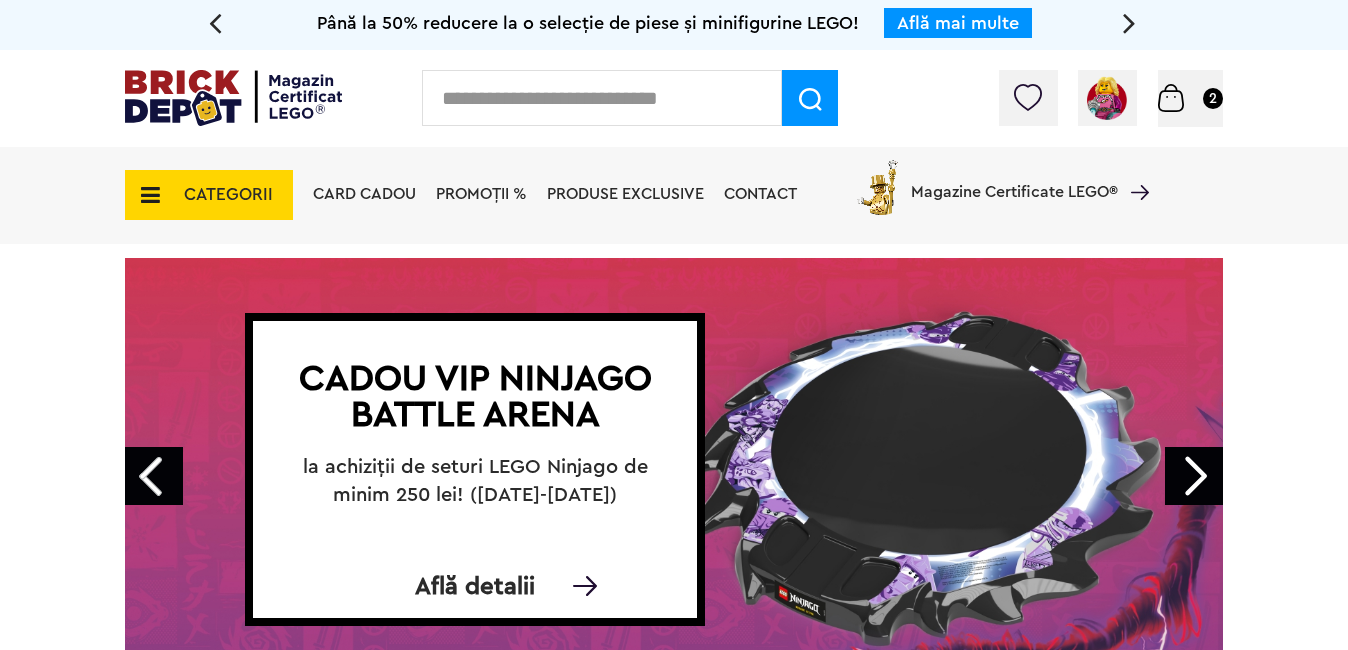 click on "Next" at bounding box center (1194, 476) 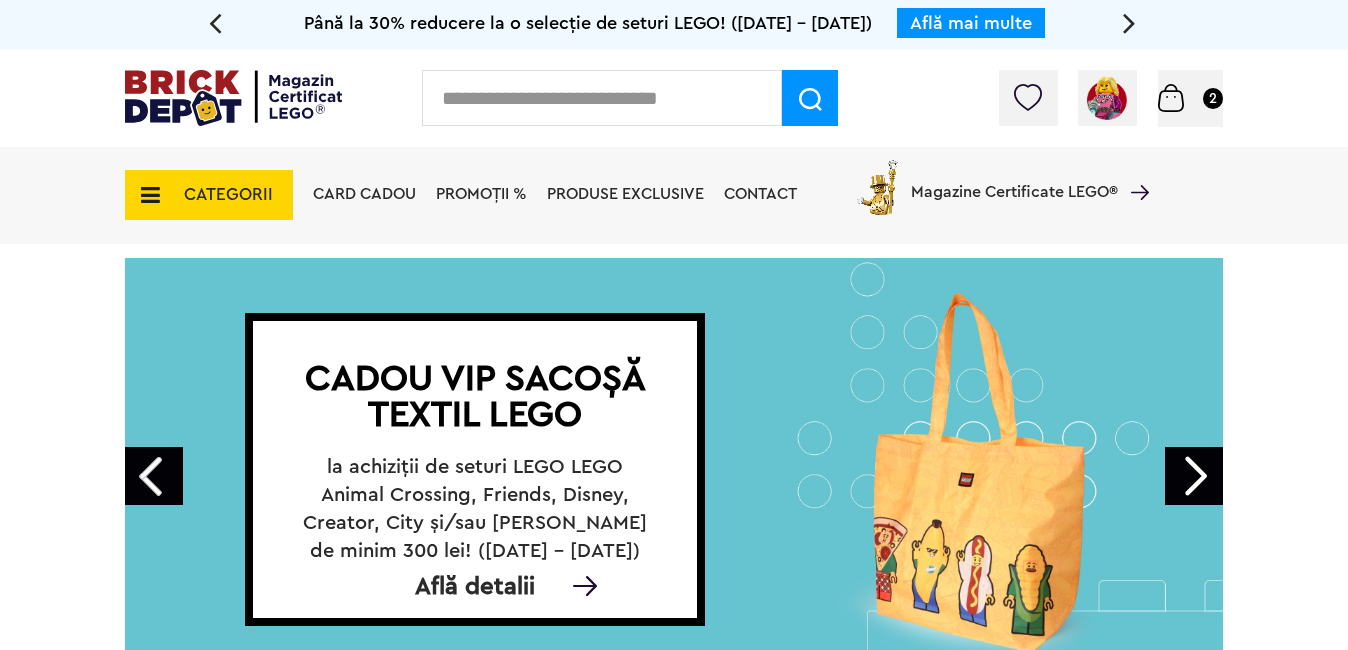 click on "Next" at bounding box center (1194, 476) 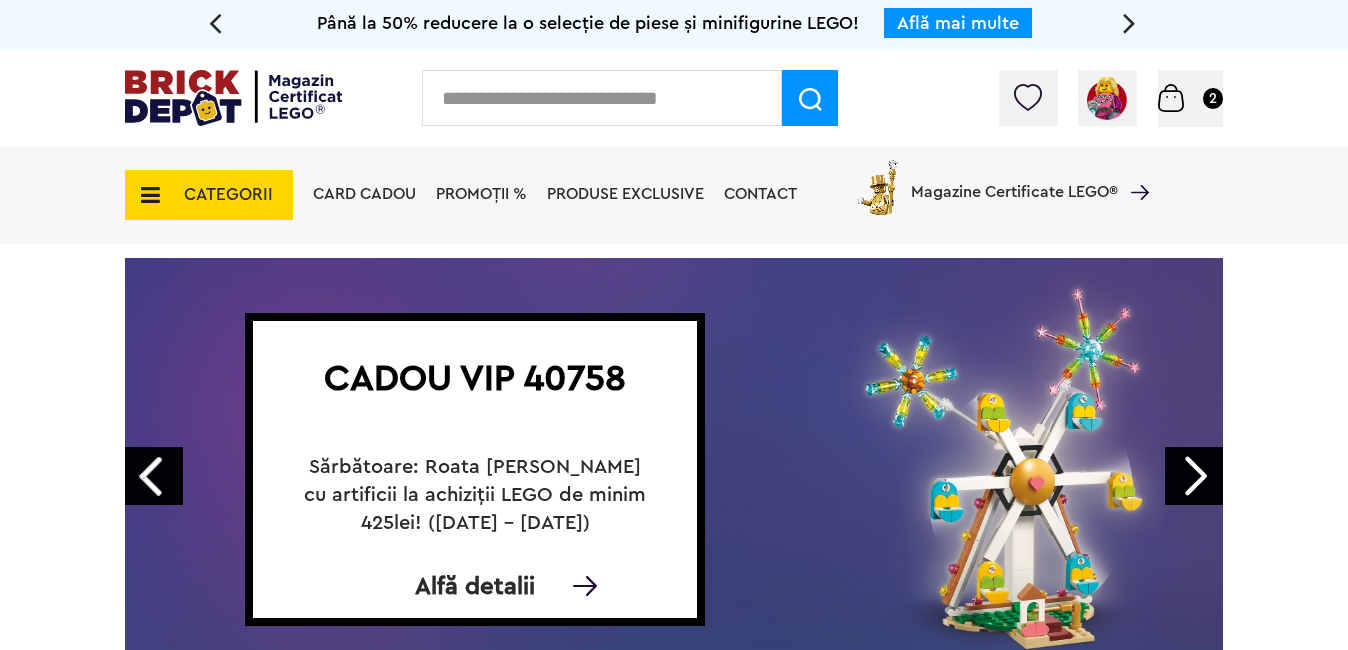 click on "Next" at bounding box center [1194, 476] 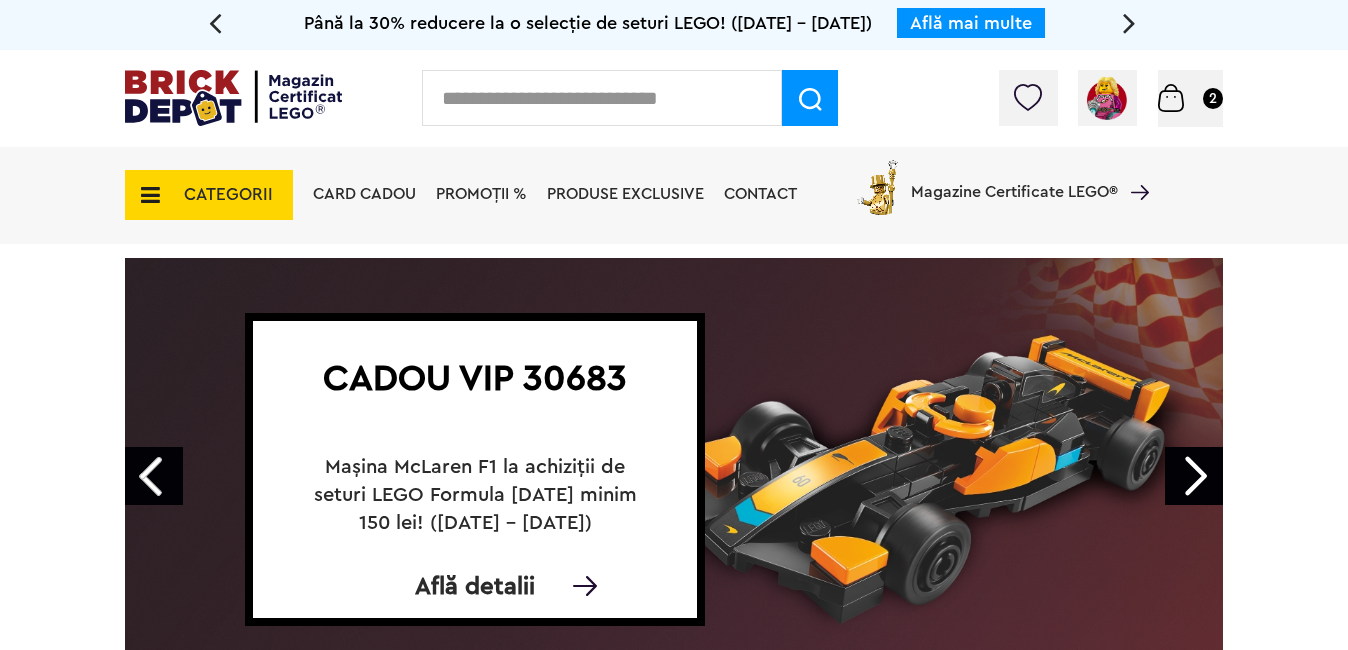 click on "Next" at bounding box center (1194, 476) 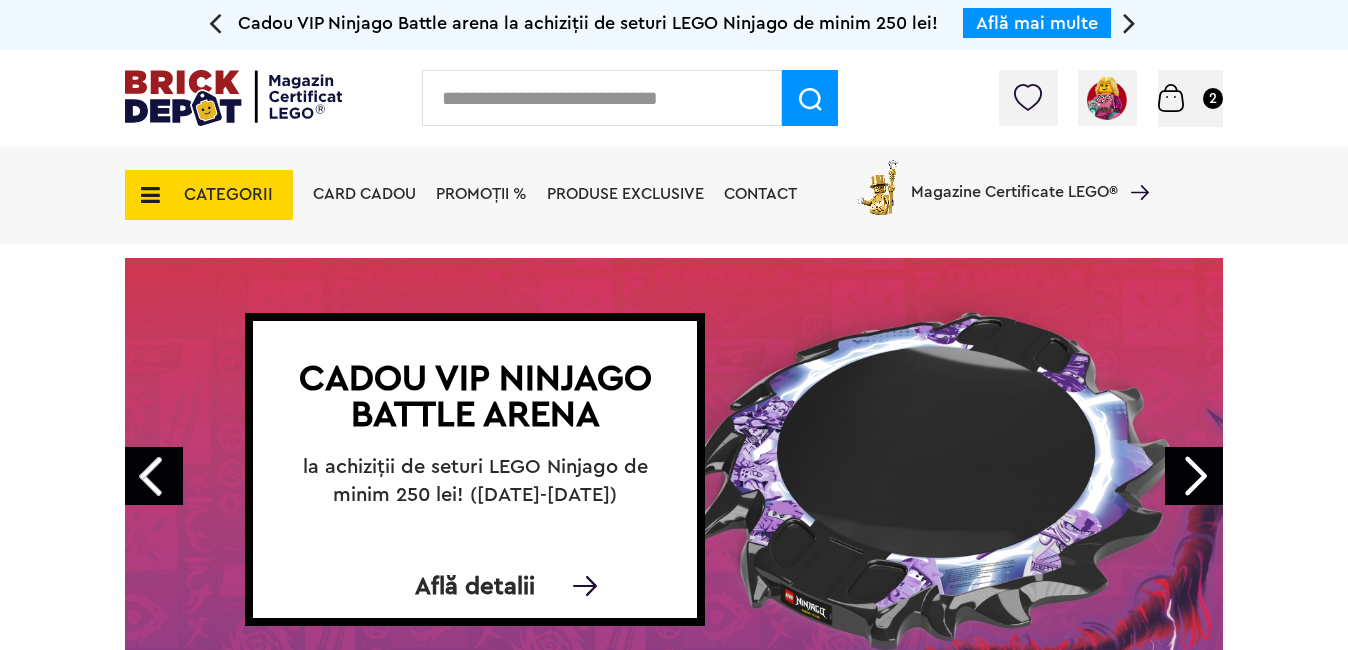 click on "Next" at bounding box center [1194, 476] 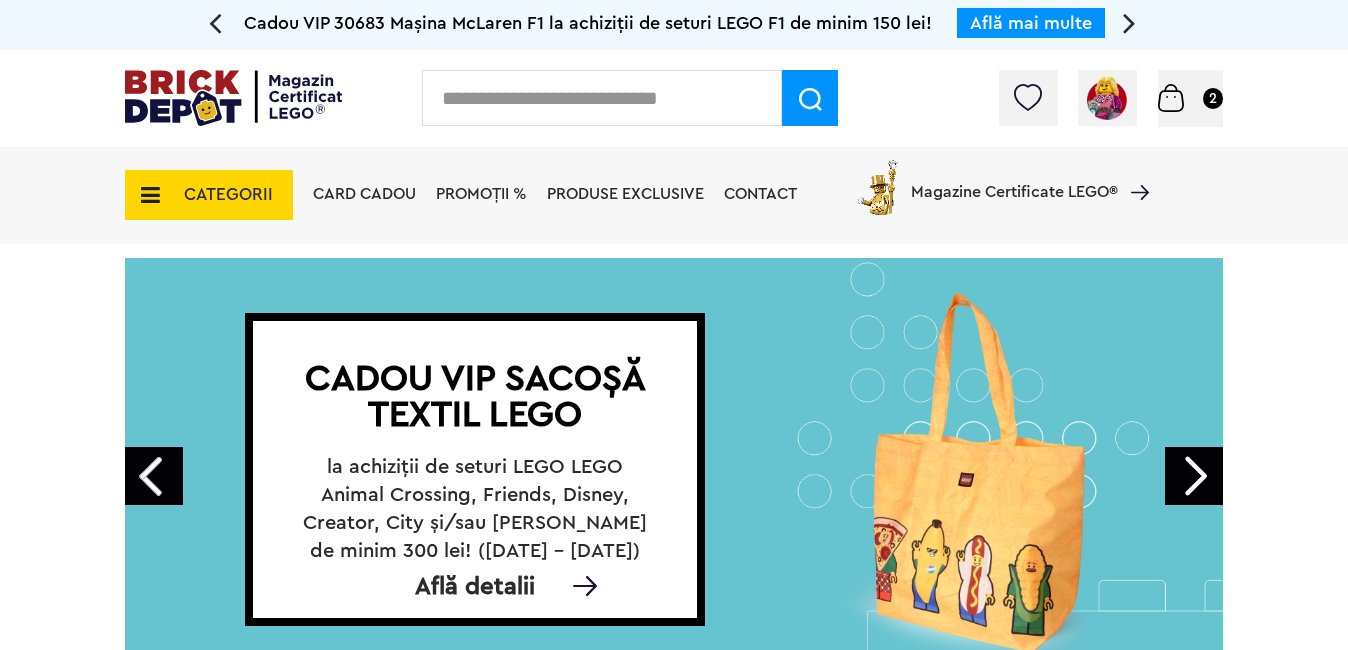 click on "Next" at bounding box center (1194, 476) 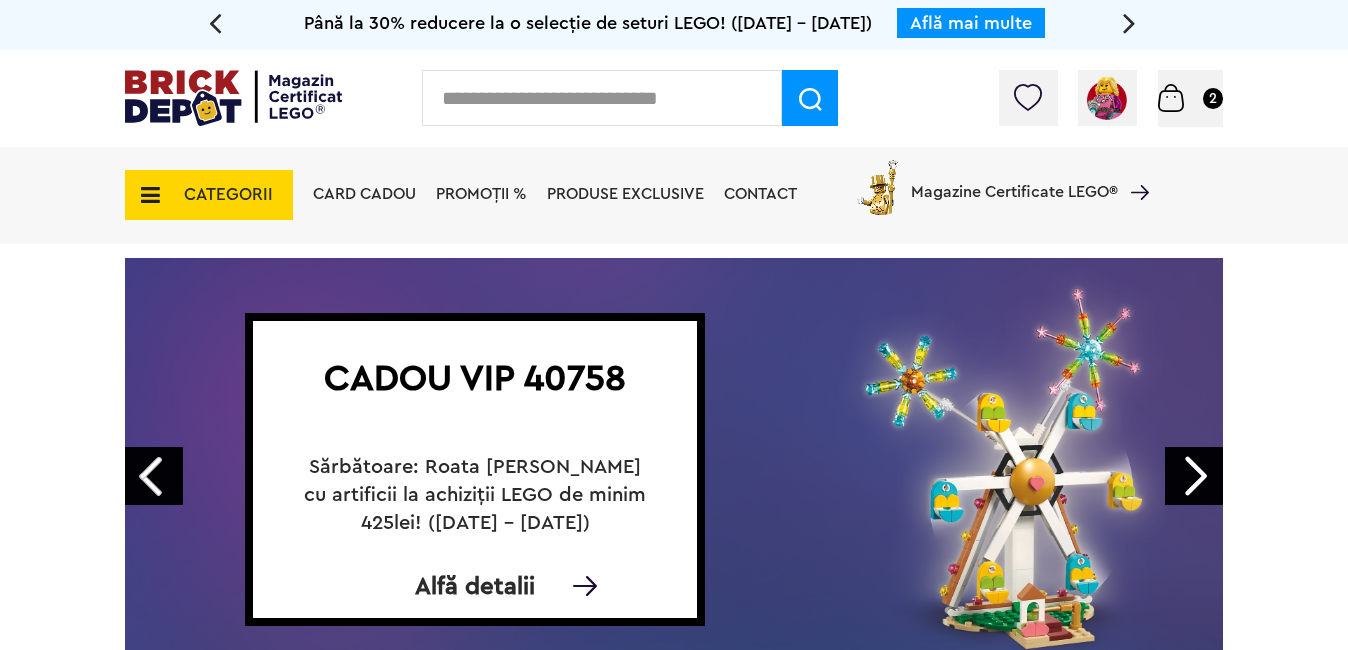 click on "Next" at bounding box center [1194, 476] 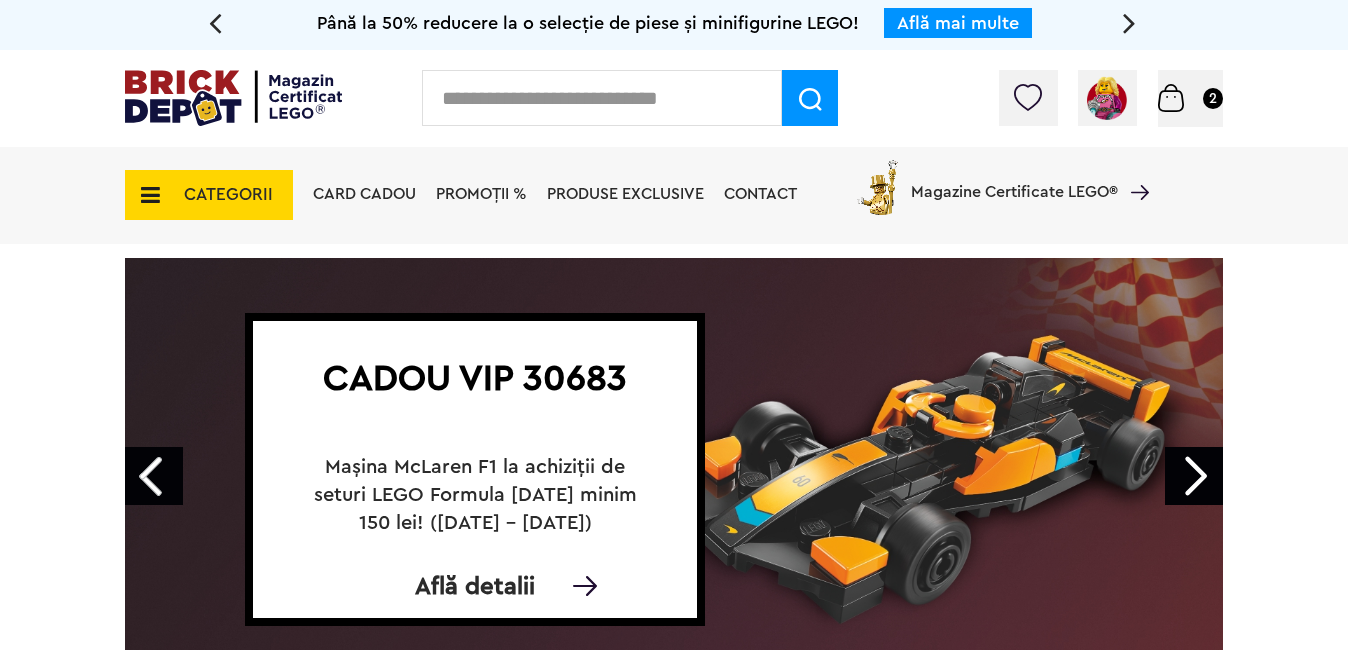 click on "Next" at bounding box center (1194, 476) 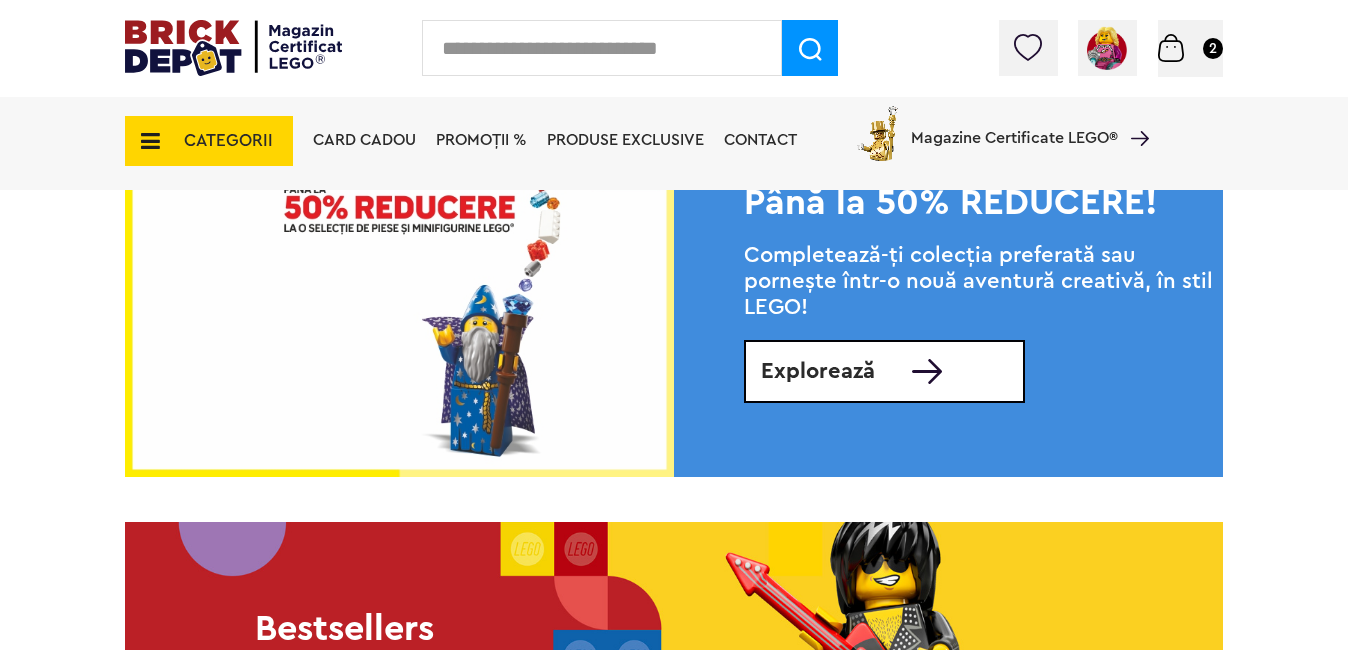 scroll, scrollTop: 2200, scrollLeft: 0, axis: vertical 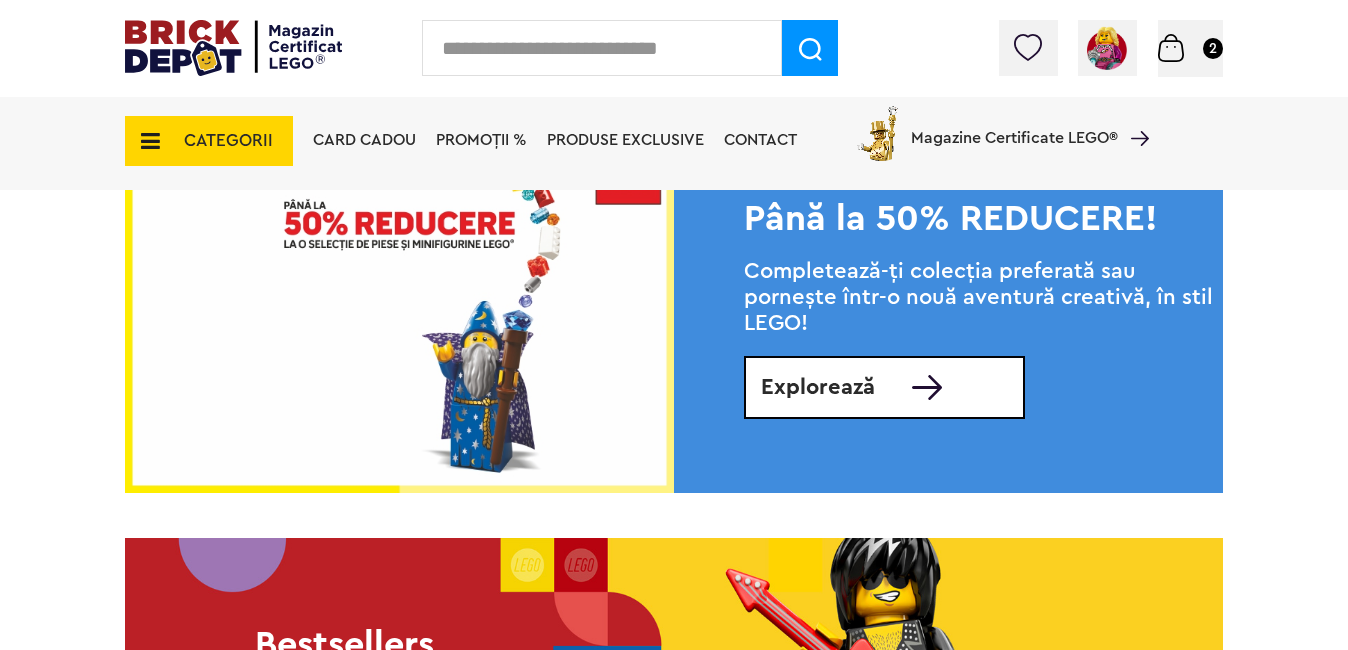 click at bounding box center [399, 308] 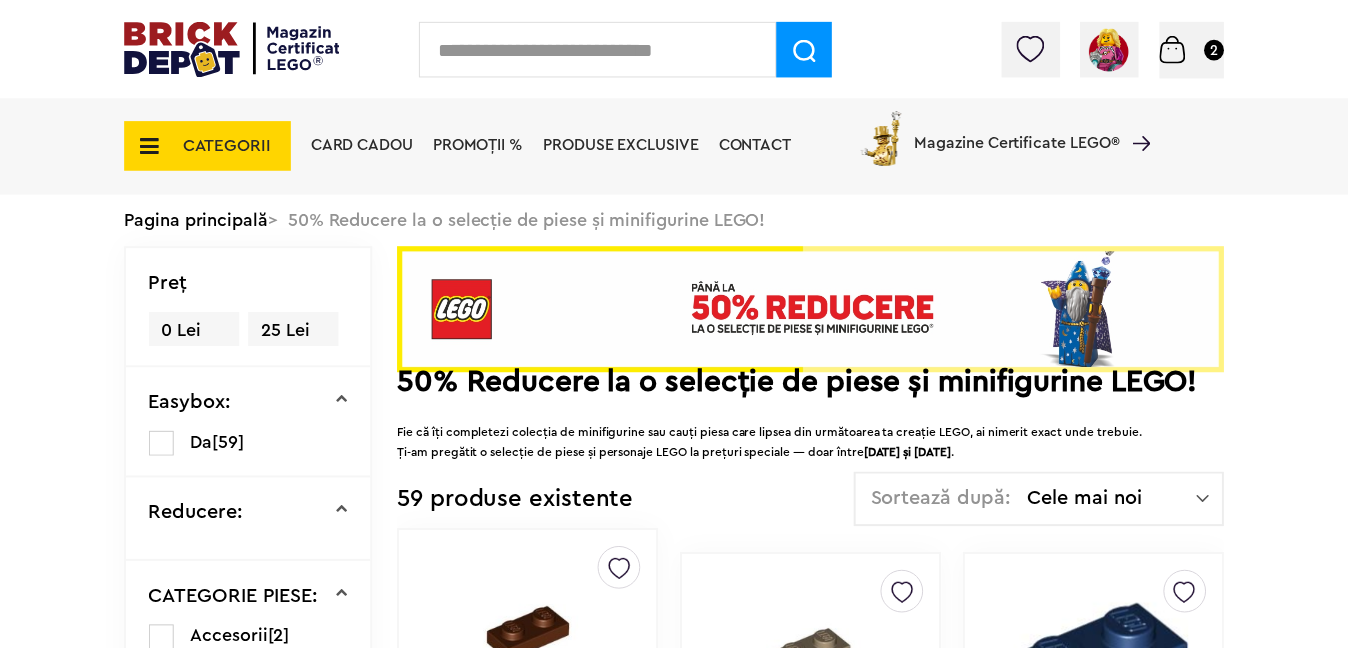 scroll, scrollTop: 0, scrollLeft: 0, axis: both 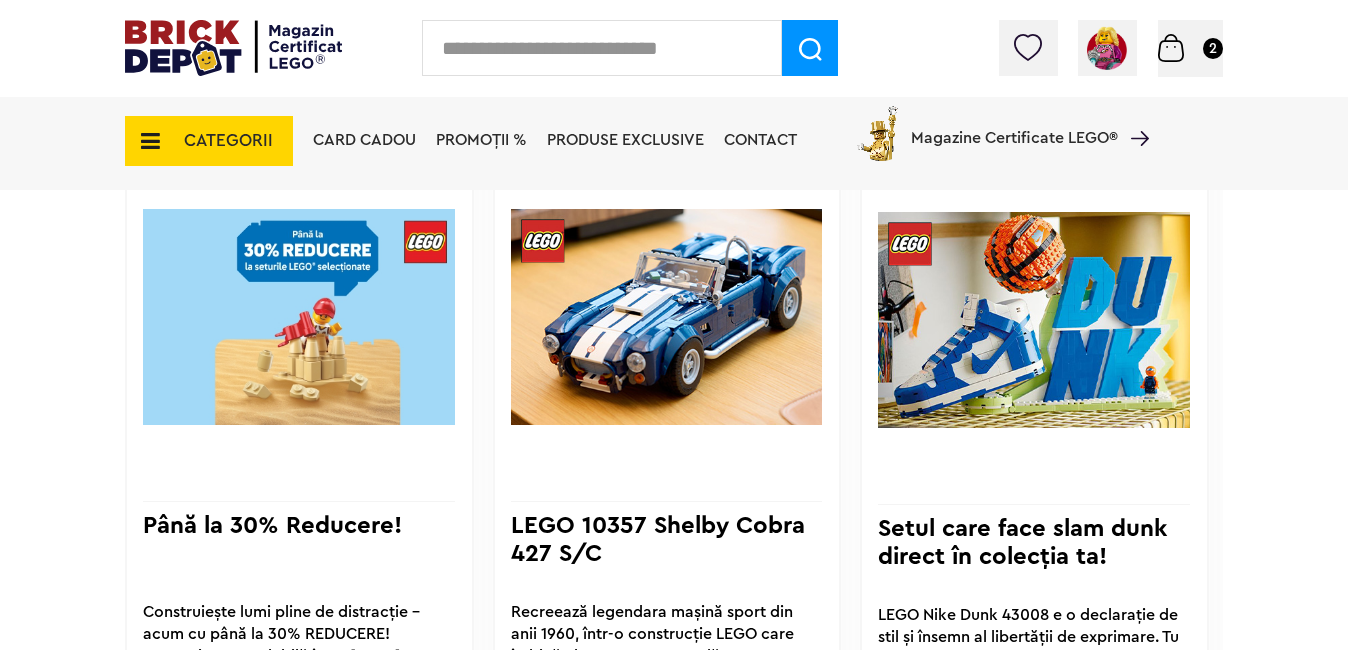 click at bounding box center [299, 317] 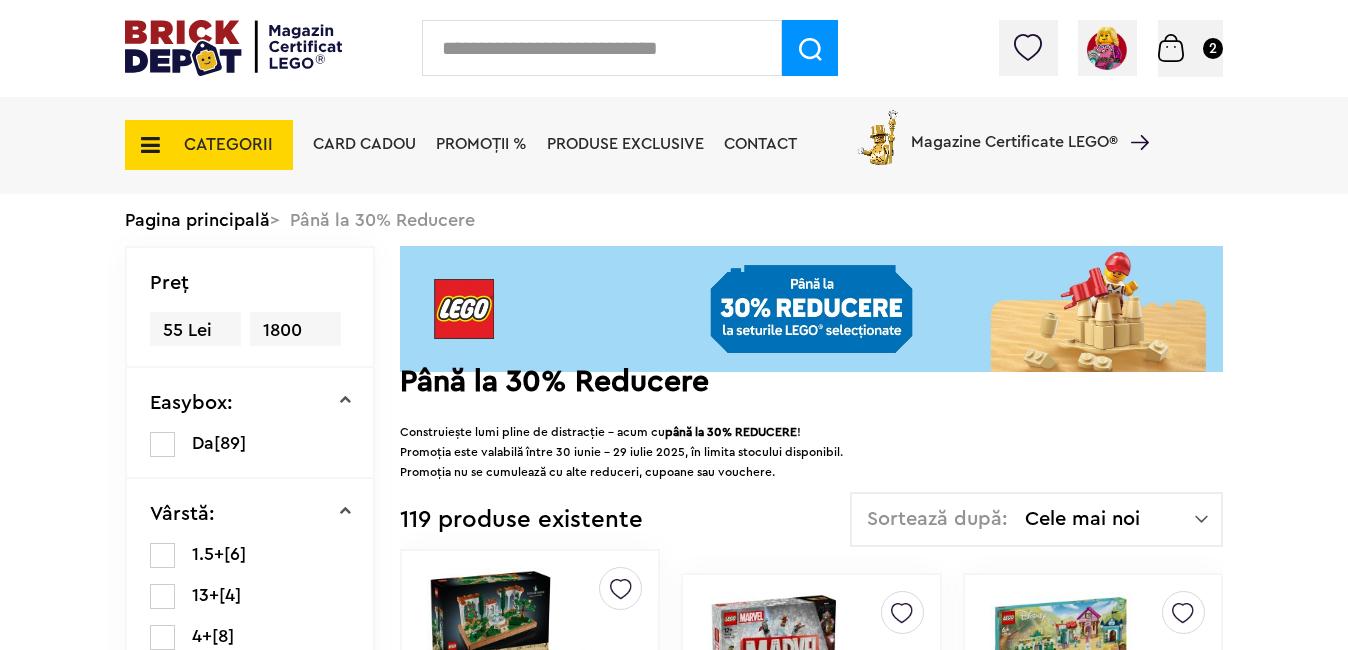 scroll, scrollTop: 0, scrollLeft: 0, axis: both 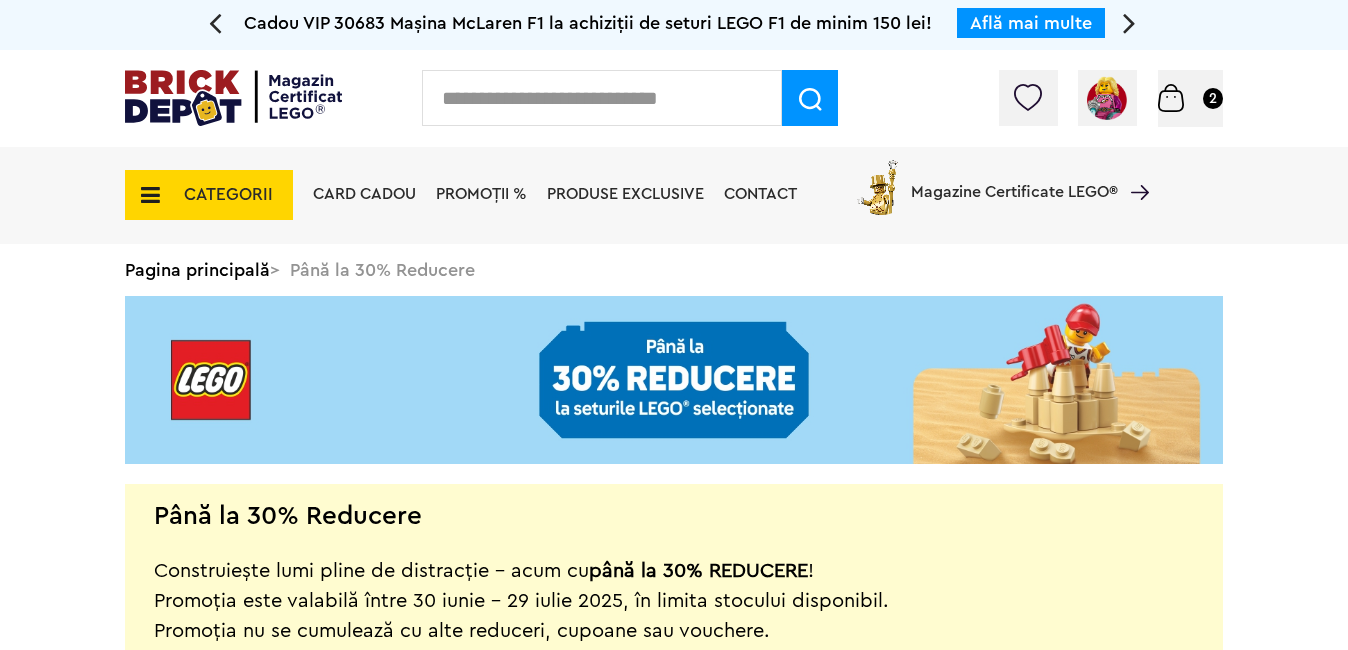 click on "PROMOȚII %" at bounding box center [481, 194] 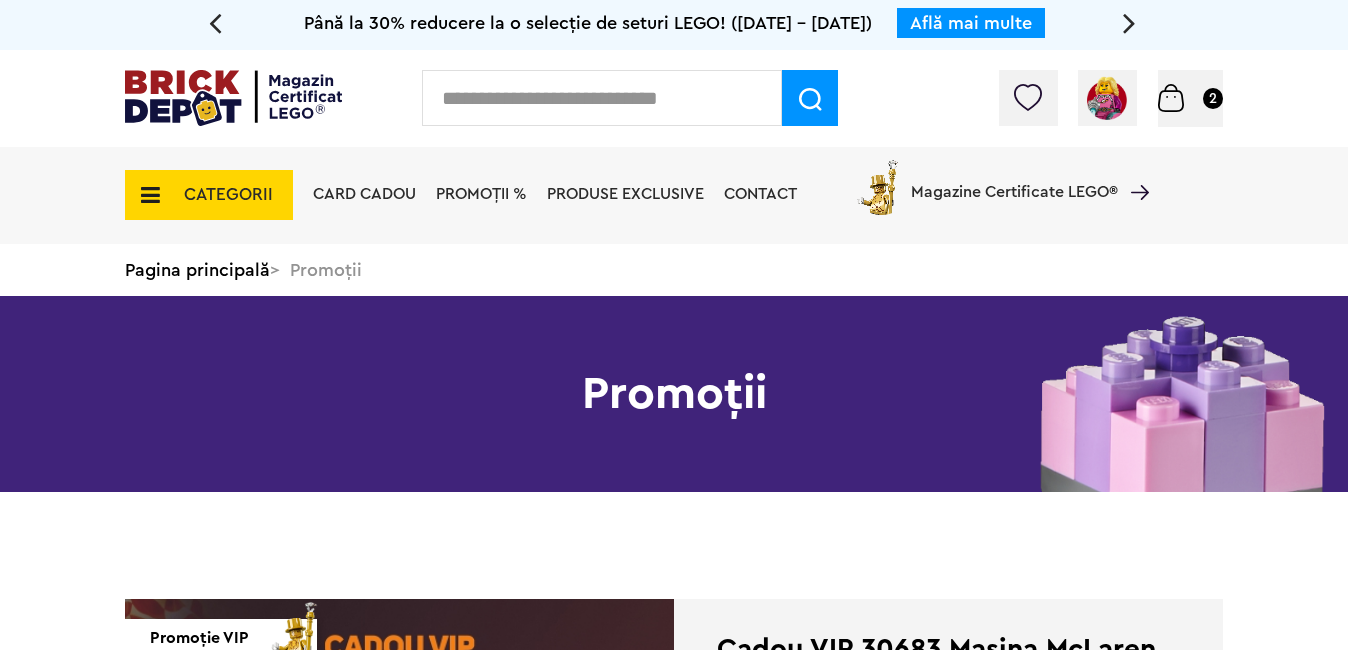scroll, scrollTop: 0, scrollLeft: 0, axis: both 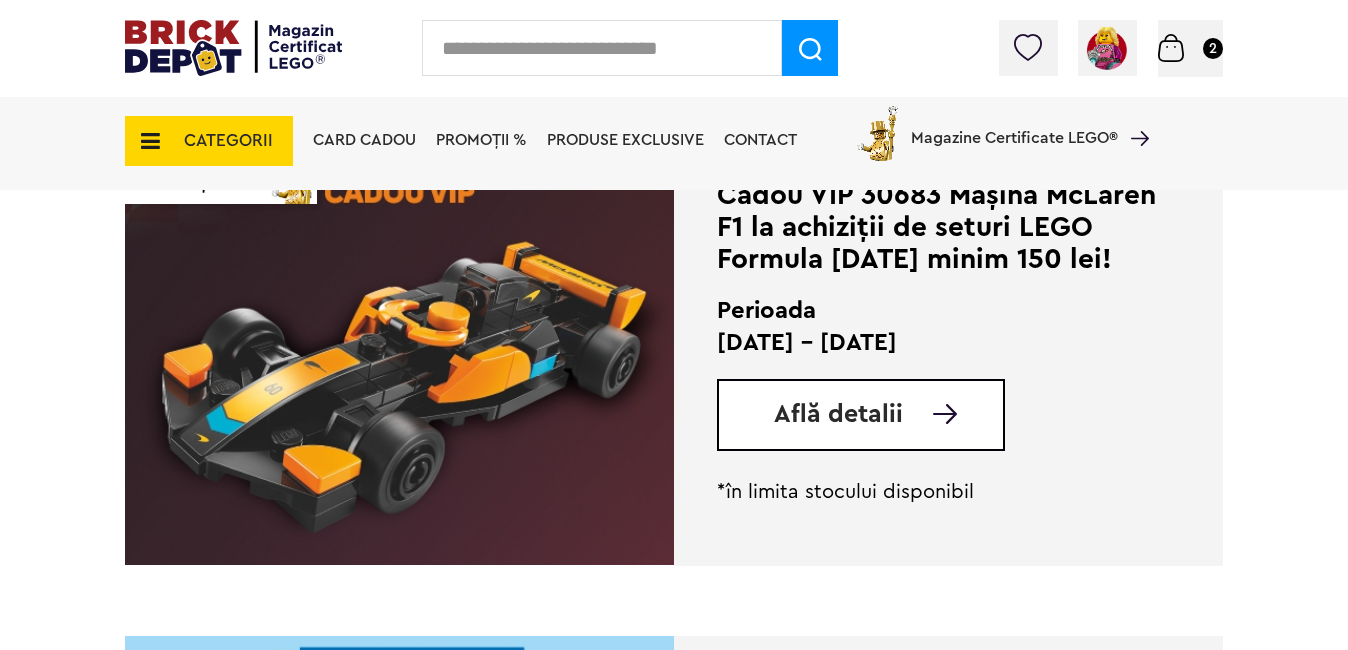 click on "CATEGORII" at bounding box center (228, 140) 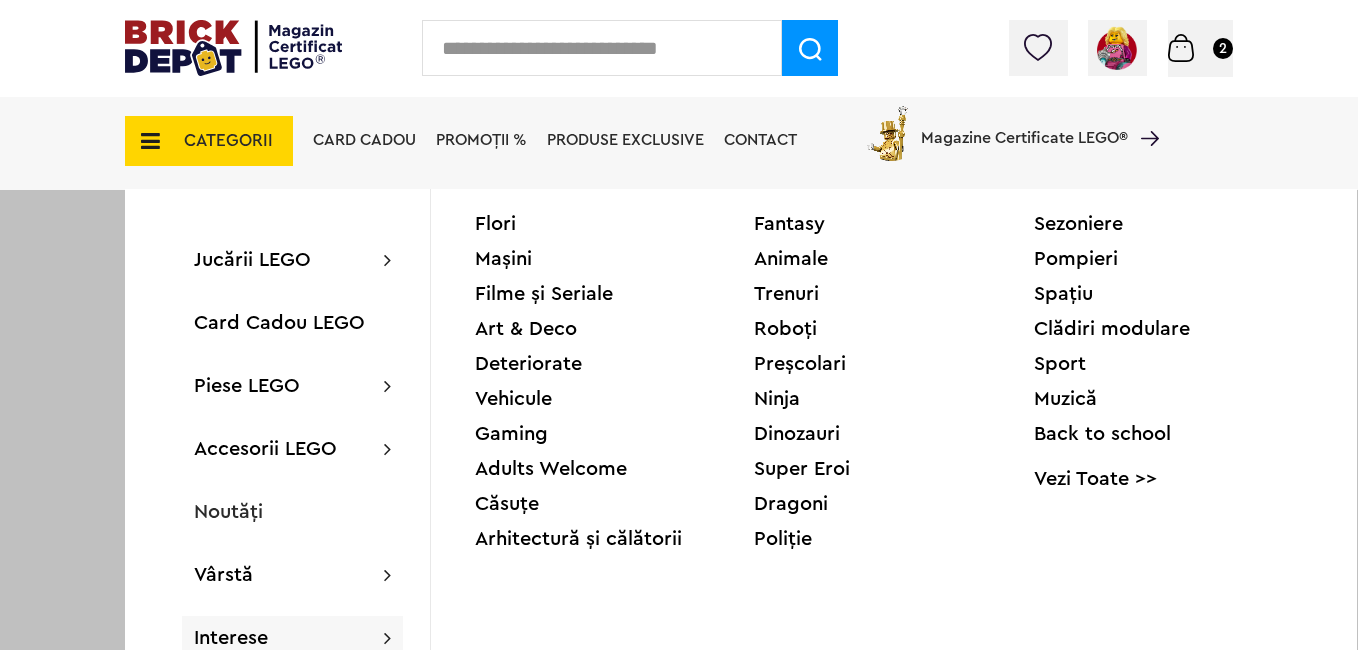 click on "Interese
[PERSON_NAME] Filme și Seriale Art & Deco Deteriorate Vehicule Gaming Adults Welcome Căsuțe Arhitectură și călătorii Fantasy Animale Trenuri Roboți Preșcolari Ninja Dinozauri Super Eroi Dragoni Poliție Sezoniere Pompieri Spațiu Clădiri modulare Sport Muzică Back to school Vezi Toate >>" at bounding box center (292, 638) 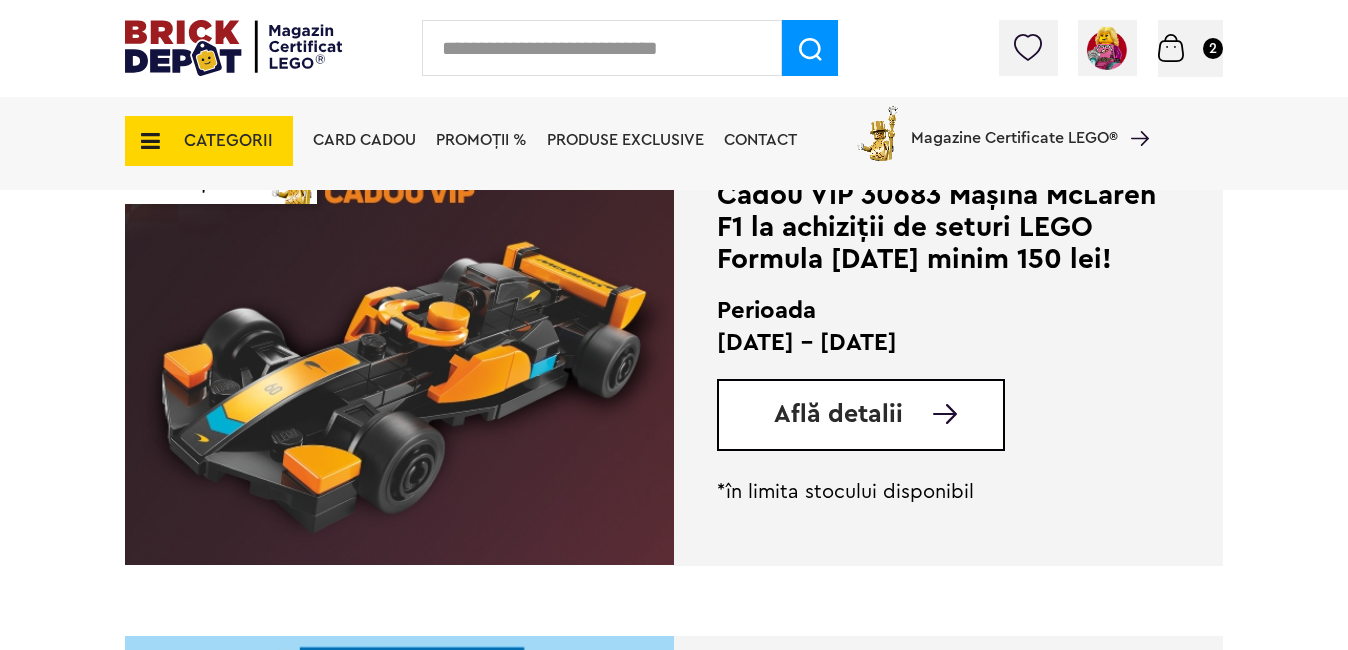 click on "CATEGORII" at bounding box center (228, 140) 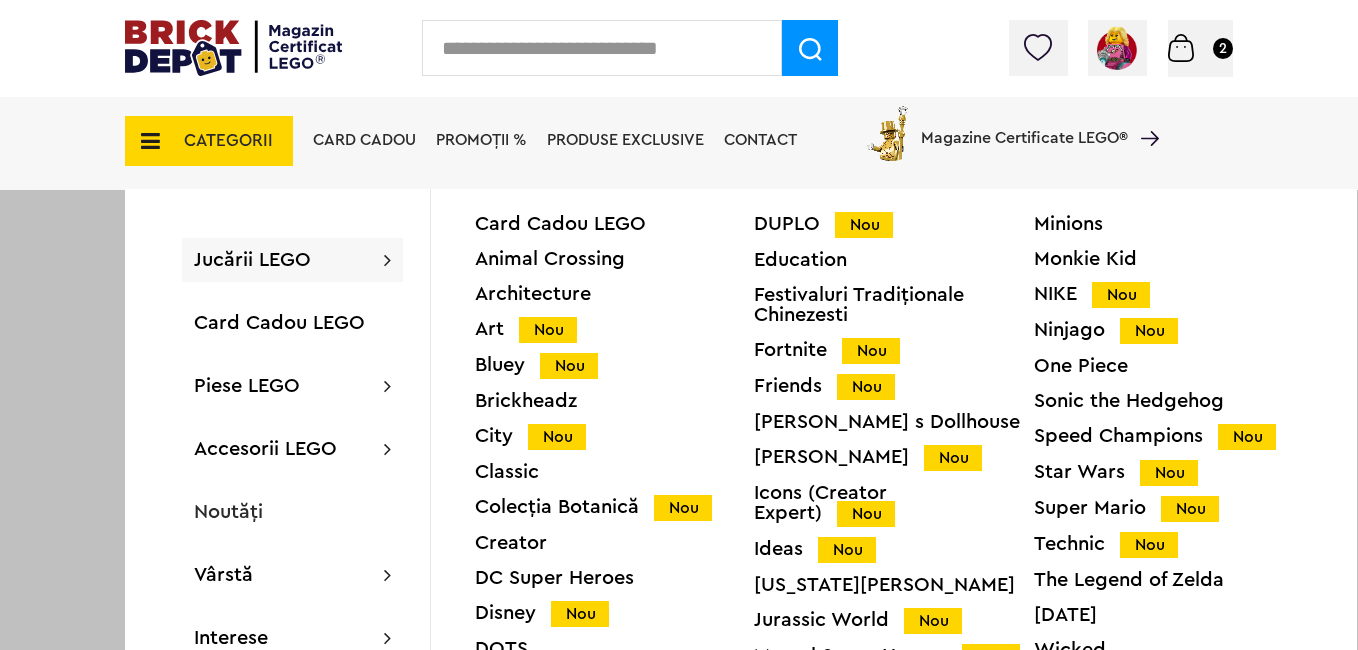 click on "Jucării LEGO" at bounding box center (252, 260) 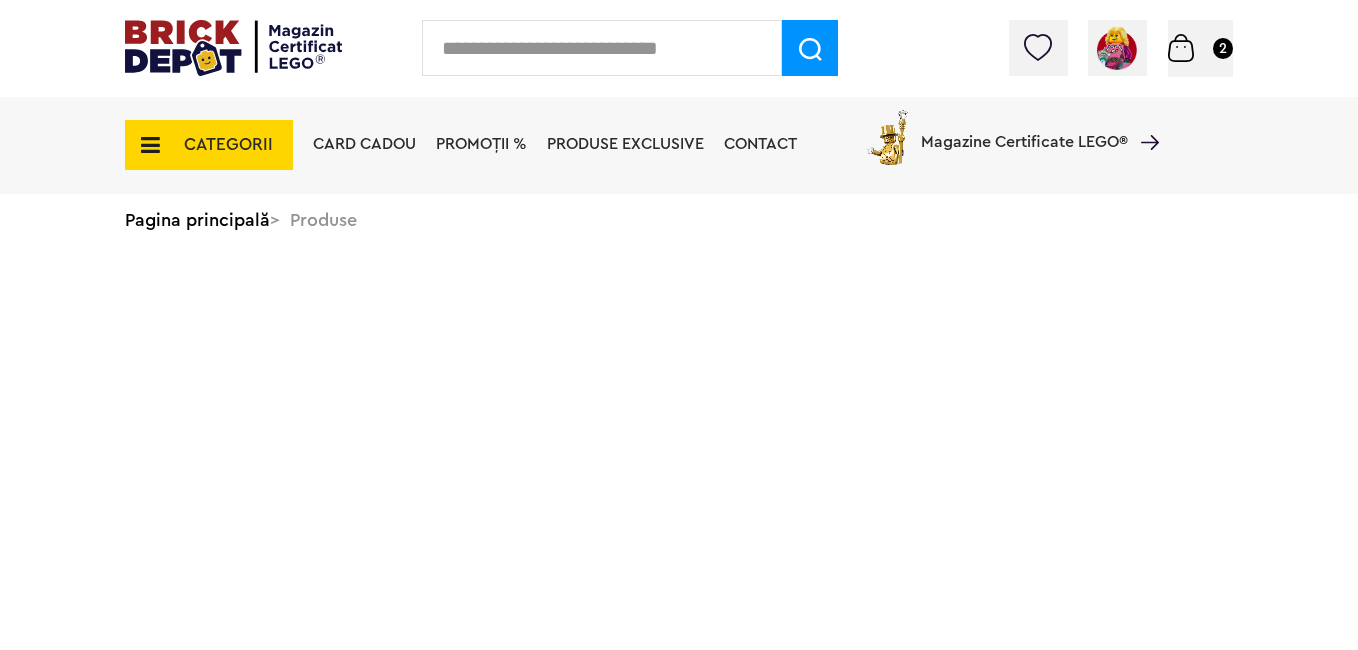 scroll, scrollTop: 0, scrollLeft: 0, axis: both 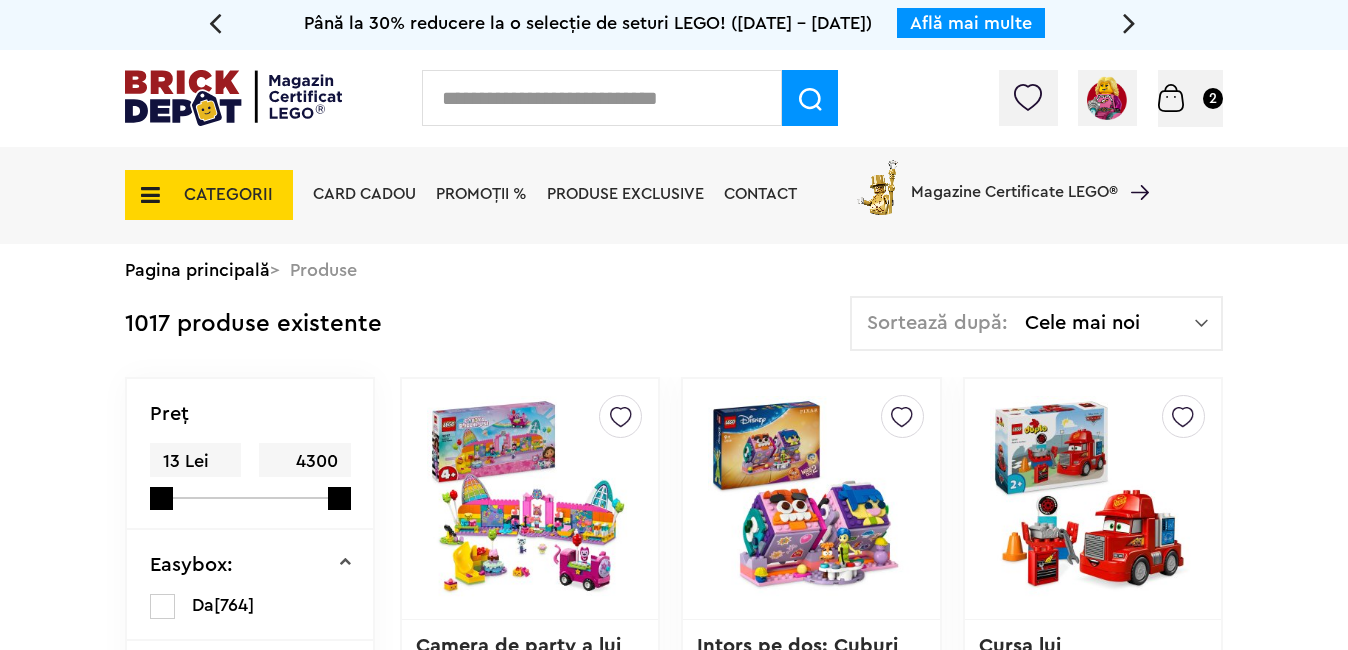 click on "Sortează după:
Cele mai noi
Cele mai noi
Cele mai vechi
Cele mai ieftine
Cele mai scumpe" at bounding box center (1036, 323) 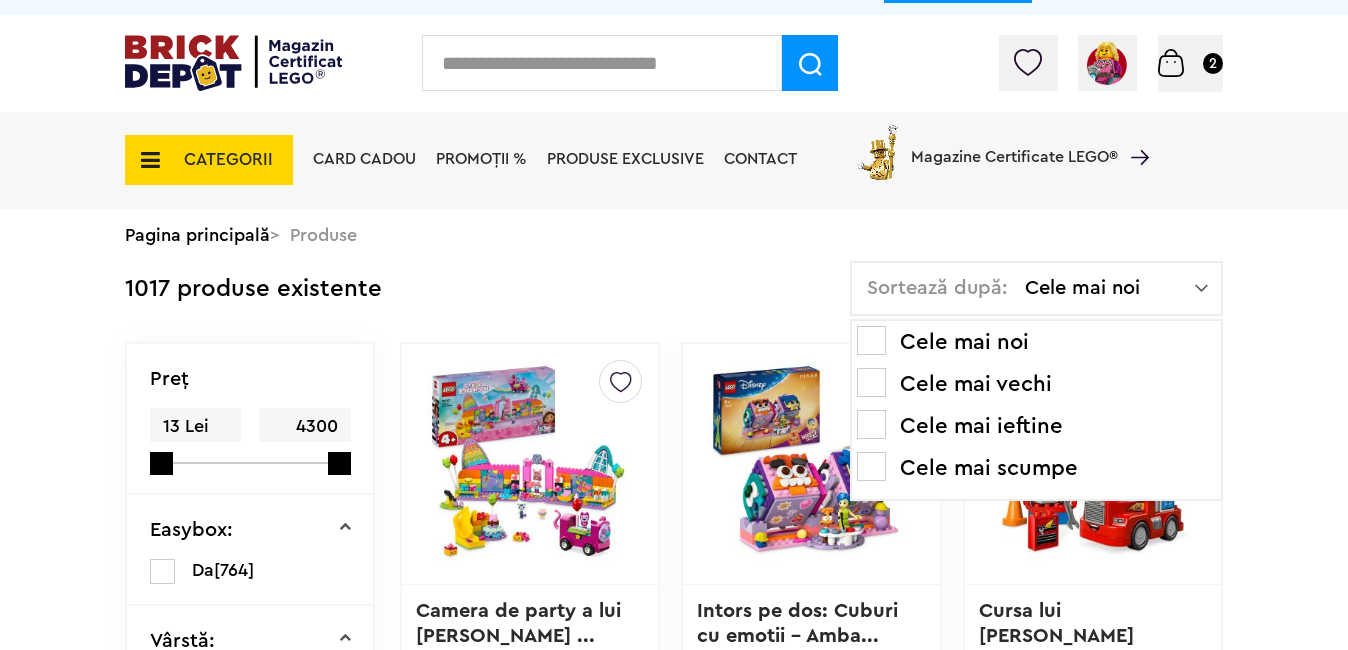 scroll, scrollTop: 0, scrollLeft: 0, axis: both 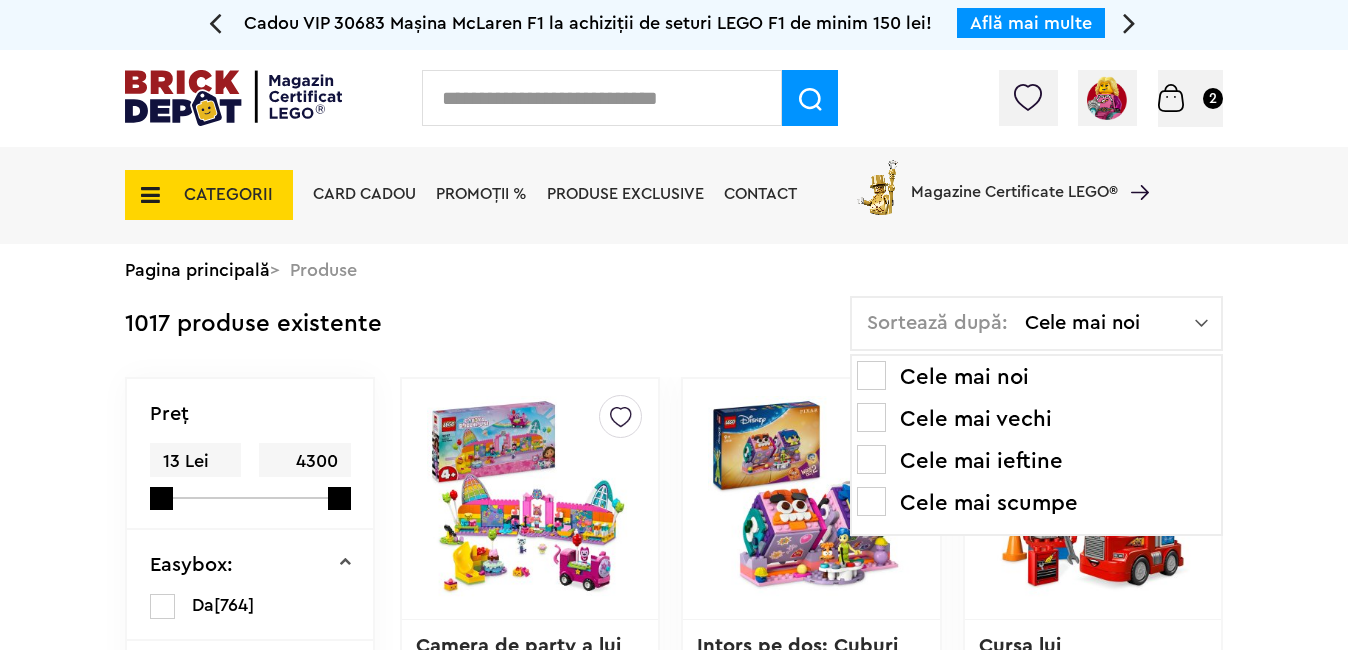 click on "Pagina principală  >
Produse" at bounding box center (674, 270) 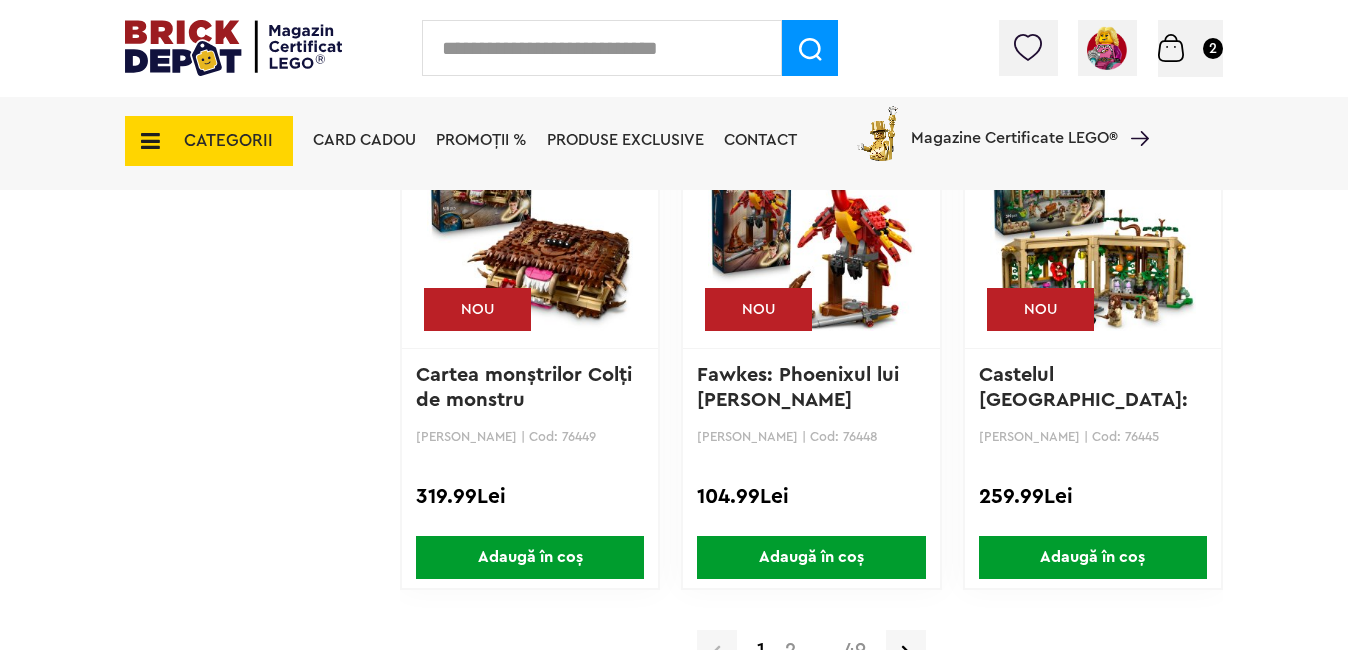 scroll, scrollTop: 3600, scrollLeft: 0, axis: vertical 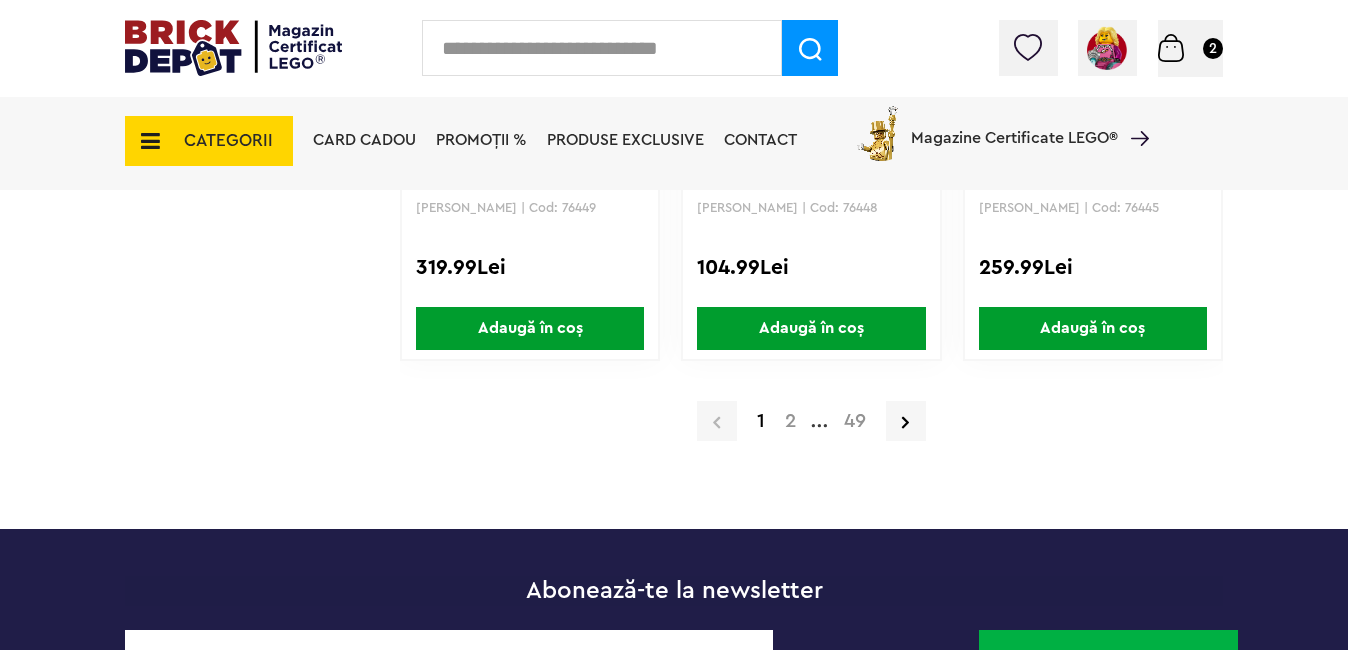 click on "2" at bounding box center [790, 421] 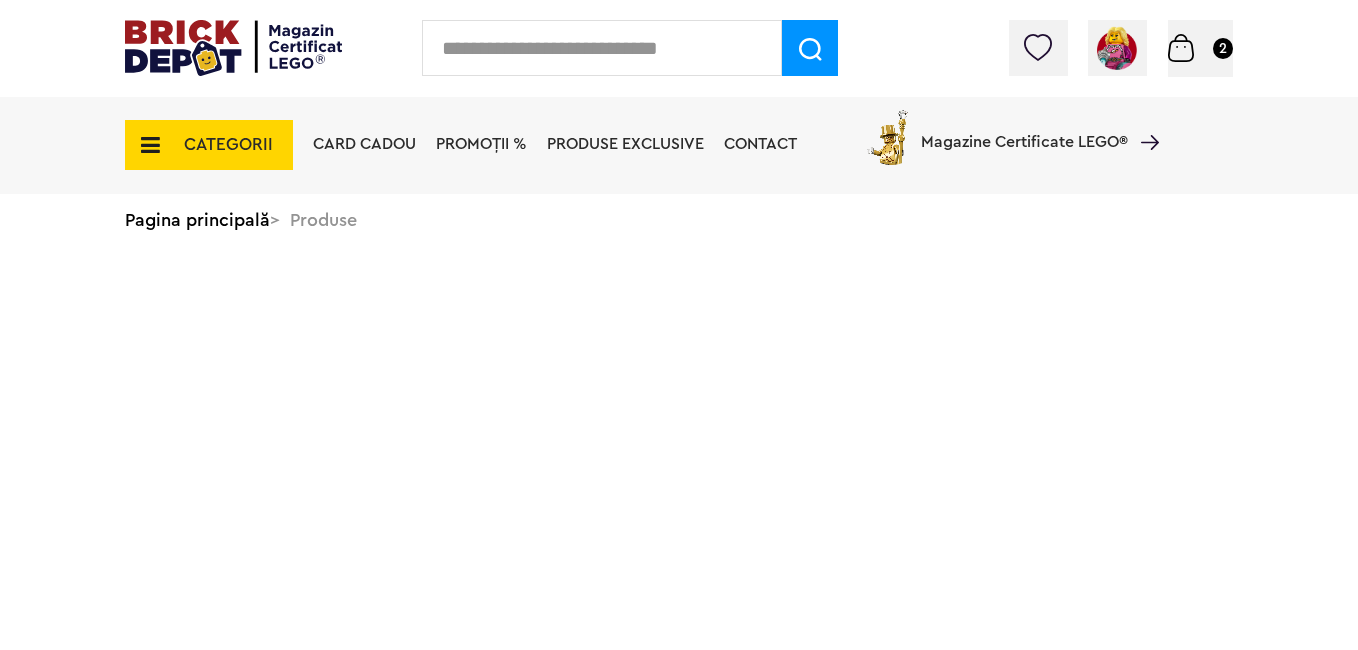 scroll, scrollTop: 0, scrollLeft: 0, axis: both 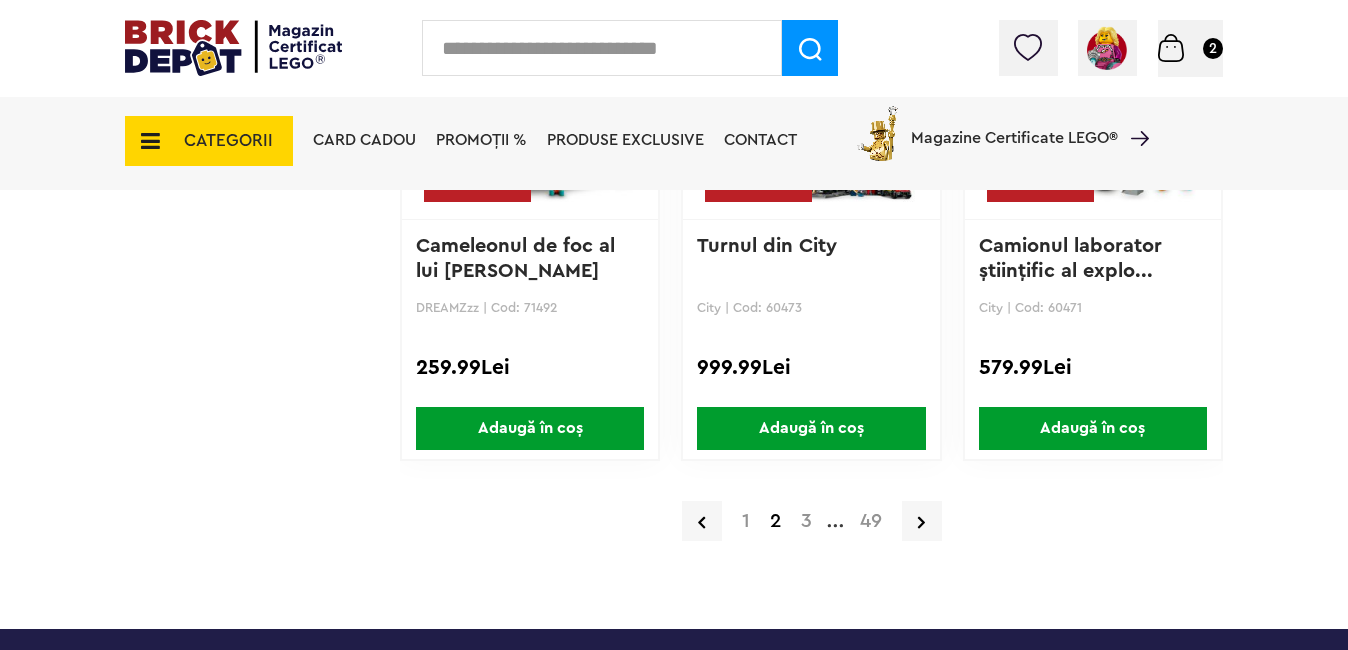 click on "3" at bounding box center [806, 521] 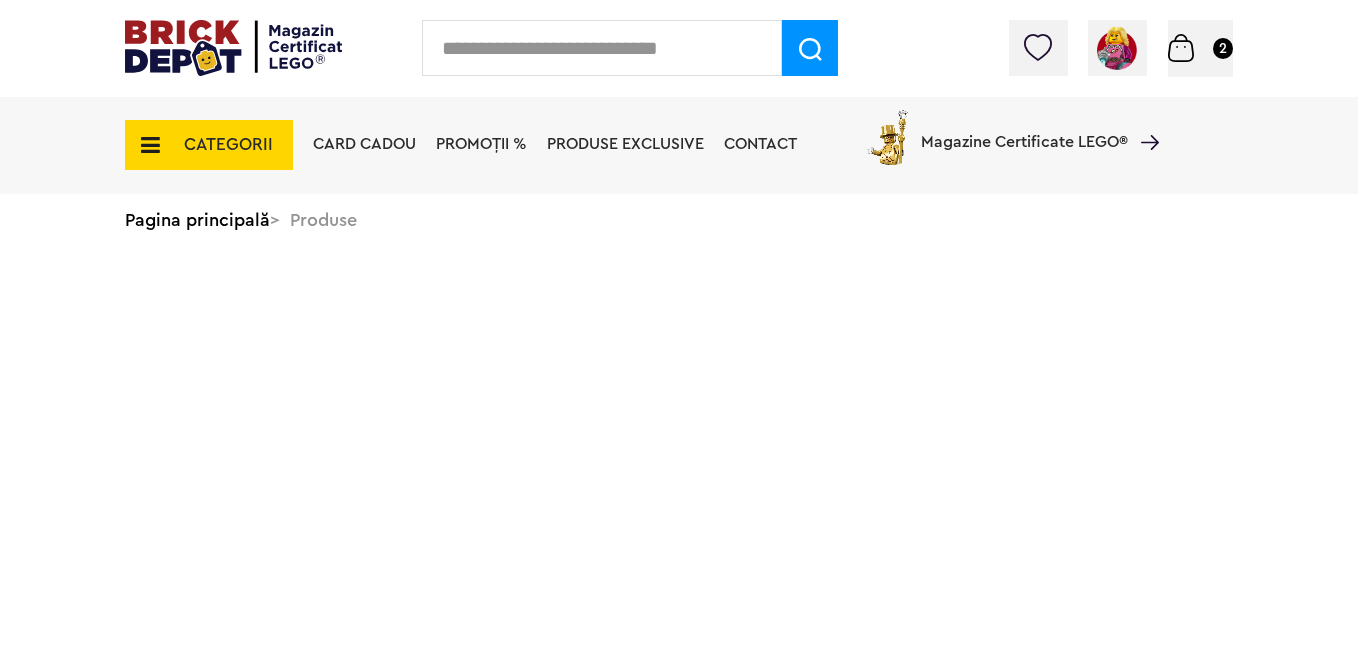 scroll, scrollTop: 0, scrollLeft: 0, axis: both 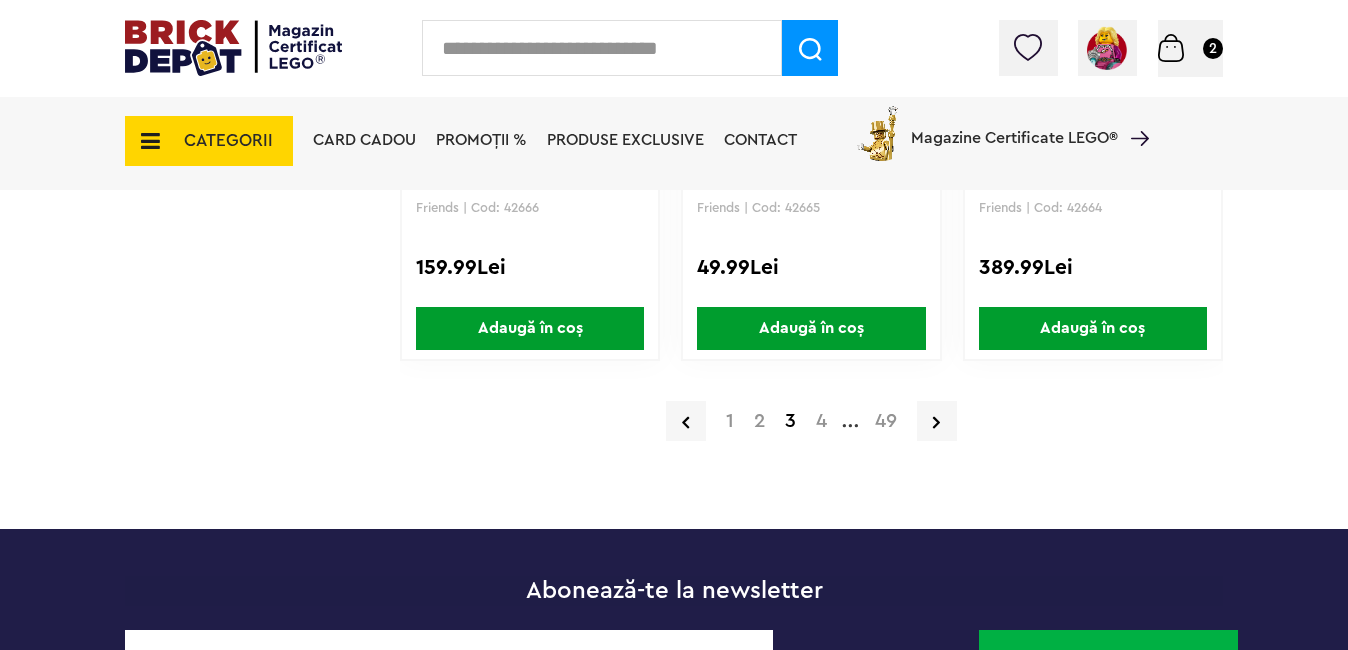 click on "4" at bounding box center (821, 421) 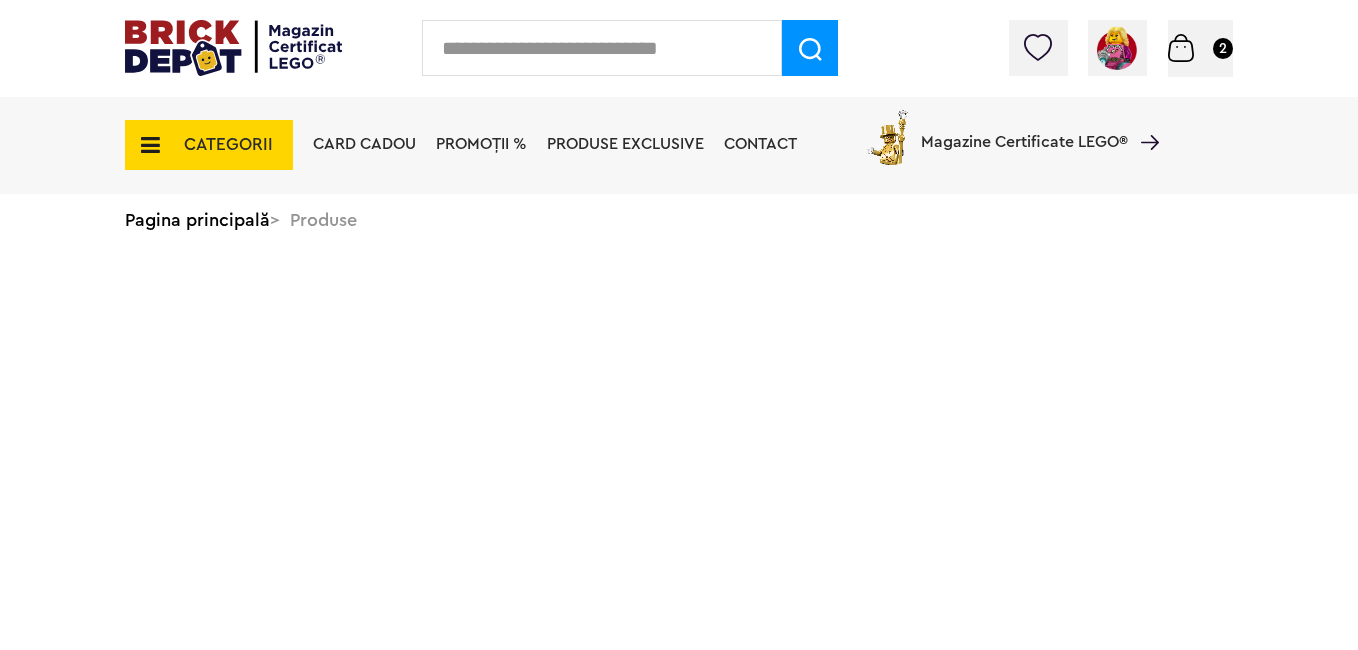 scroll, scrollTop: 0, scrollLeft: 0, axis: both 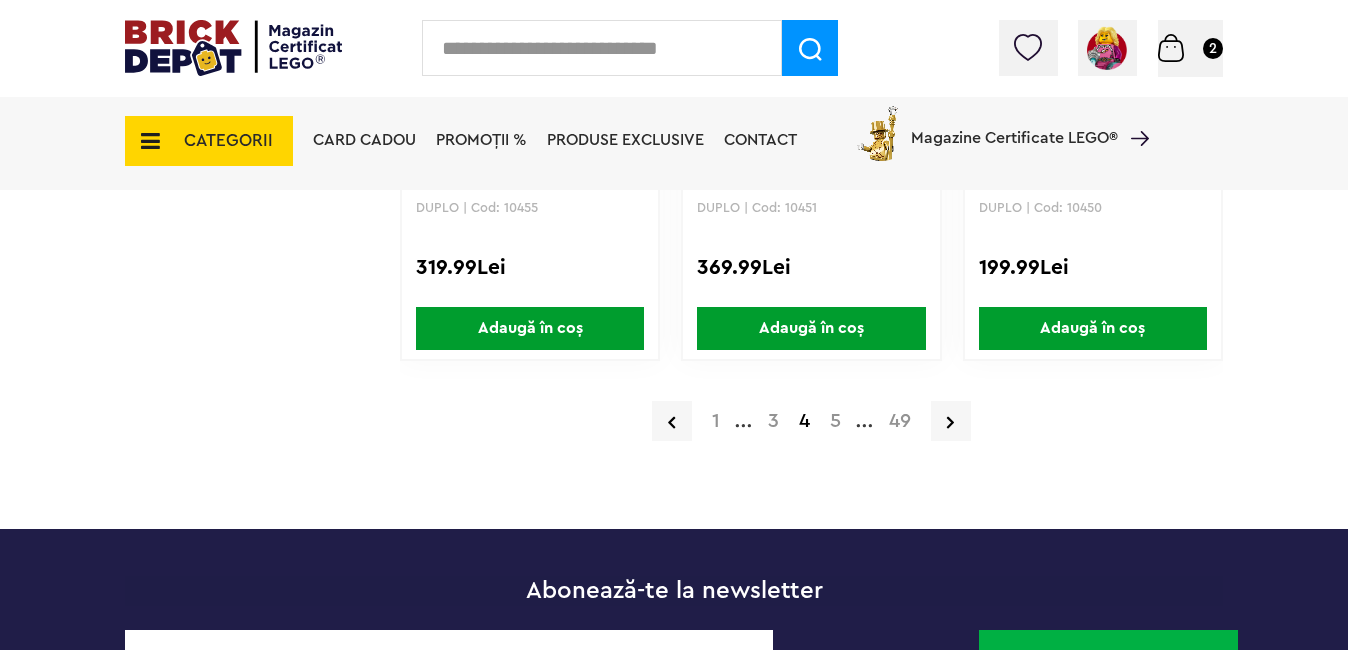 click on "5" at bounding box center (835, 421) 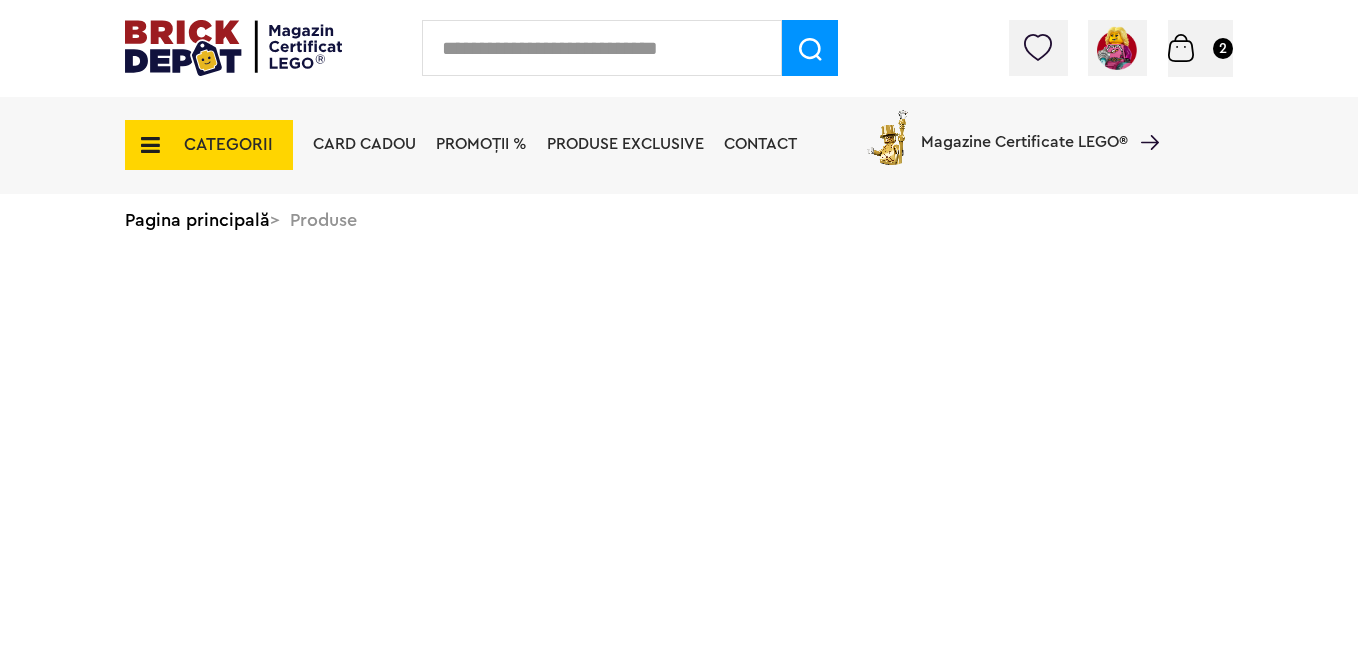 scroll, scrollTop: 0, scrollLeft: 0, axis: both 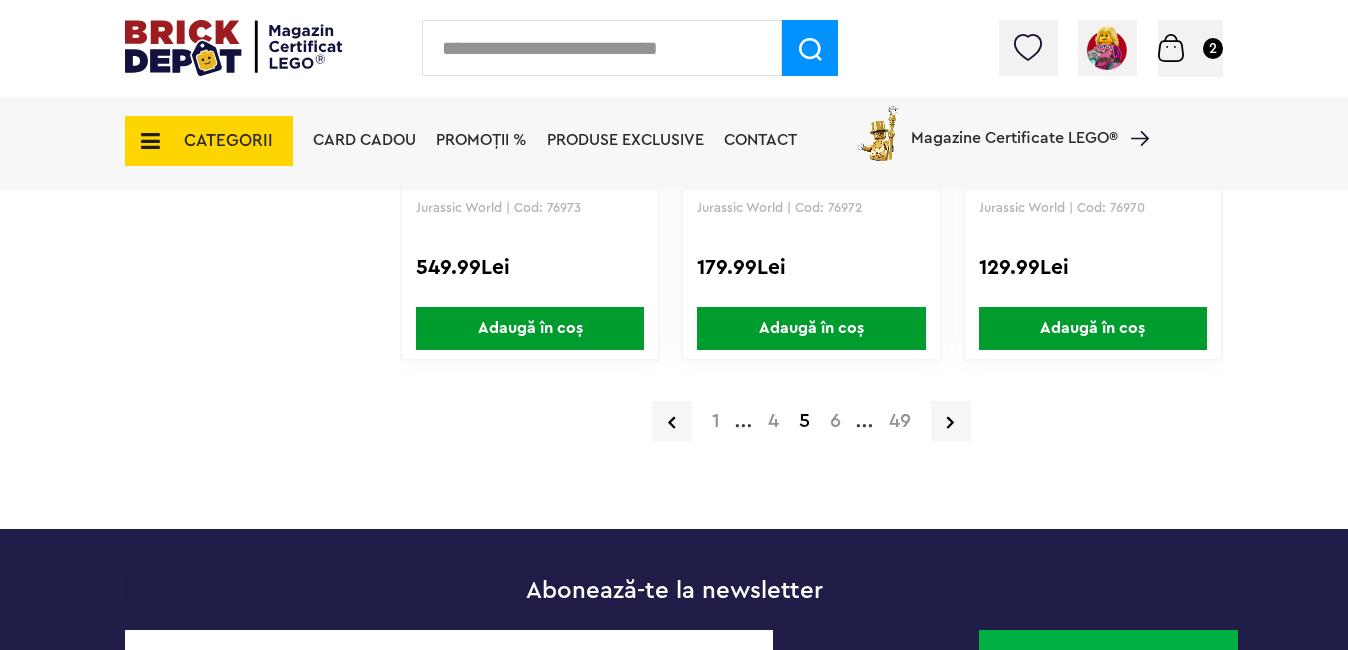 click on "6" at bounding box center (835, 421) 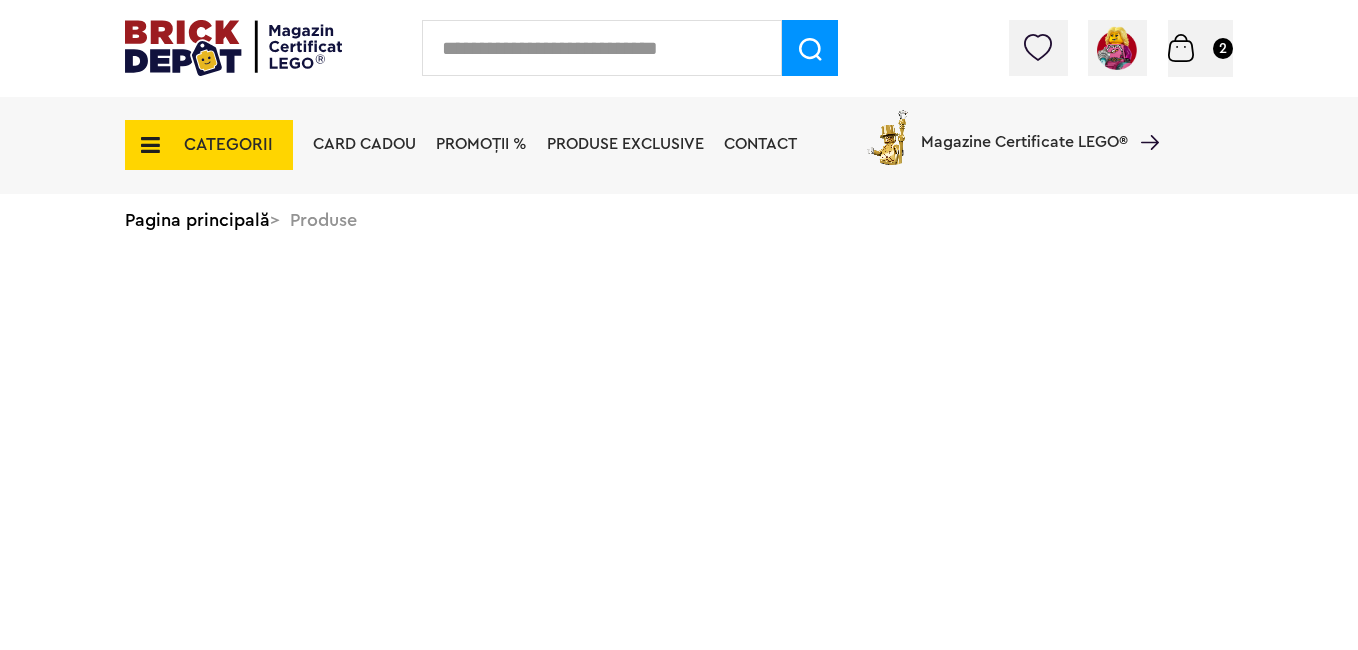 scroll, scrollTop: 0, scrollLeft: 0, axis: both 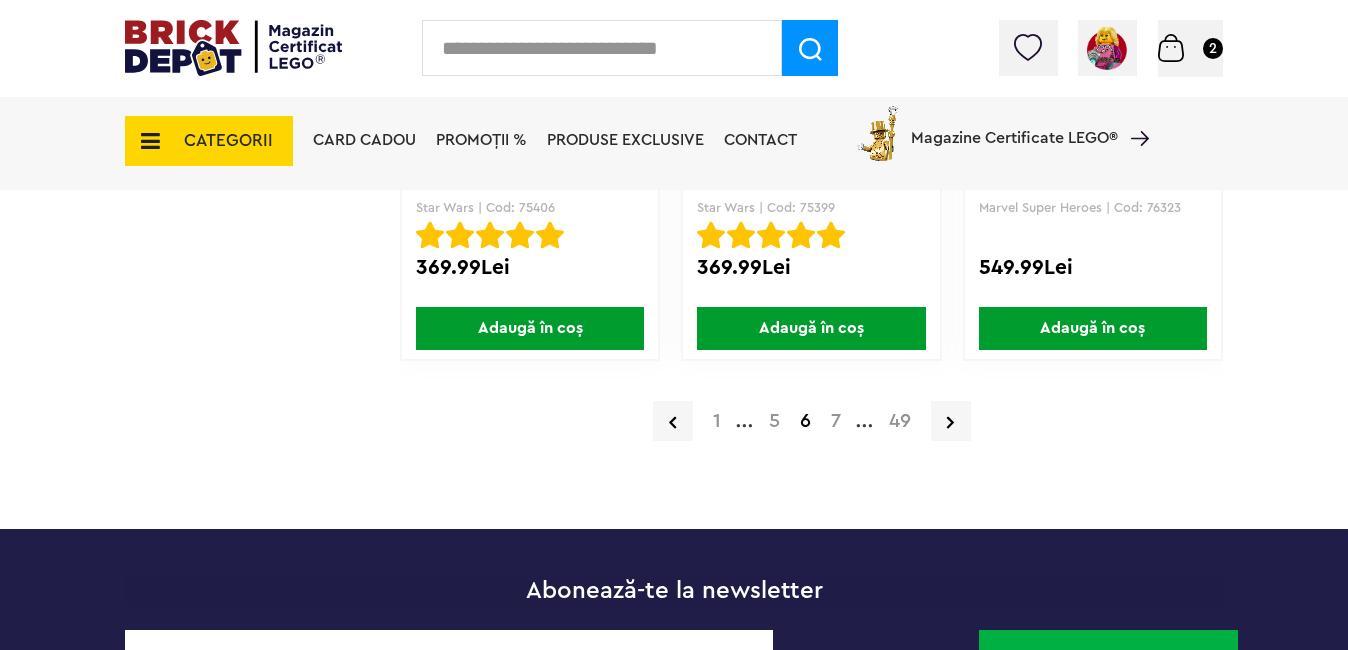 click on "7" at bounding box center (836, 421) 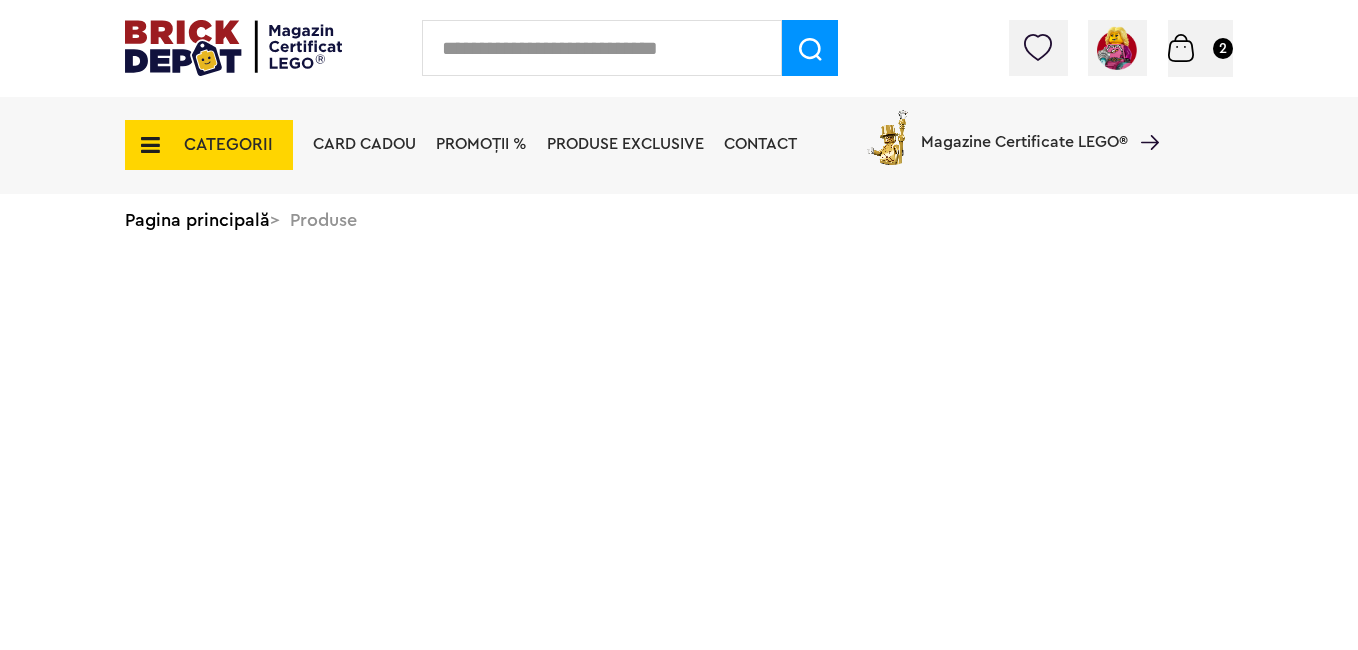 scroll, scrollTop: 0, scrollLeft: 0, axis: both 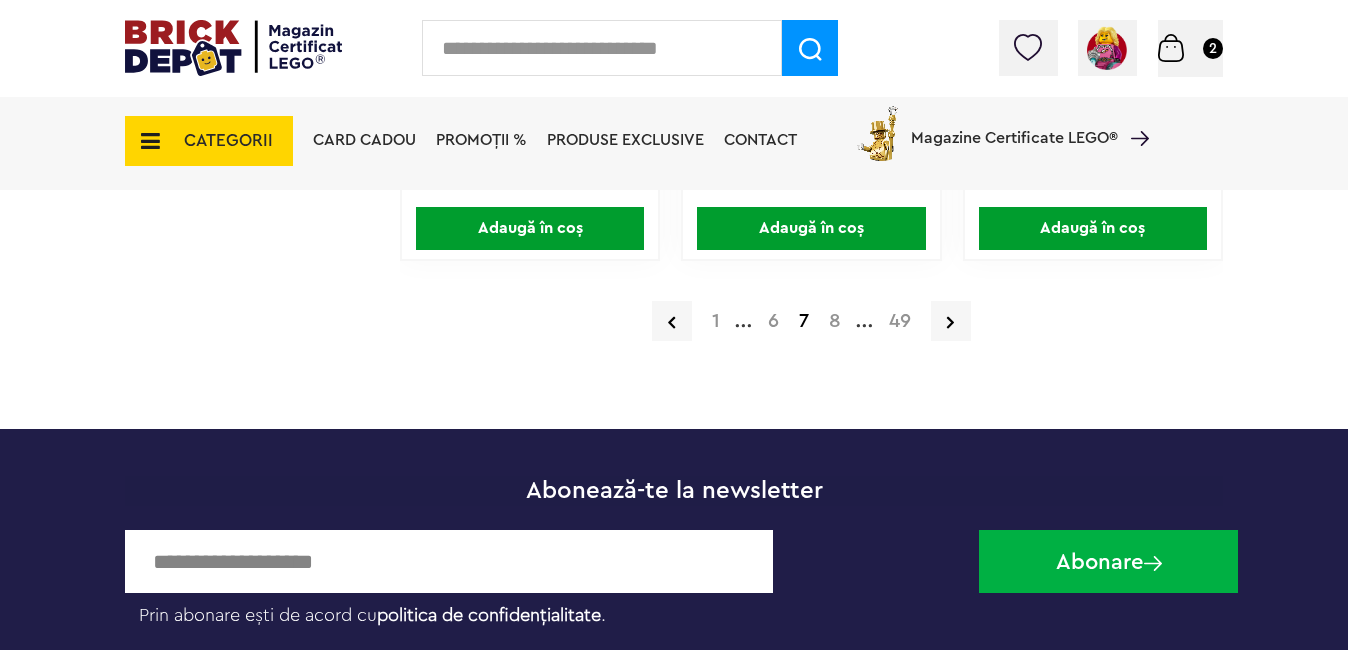 click on "8" at bounding box center [835, 321] 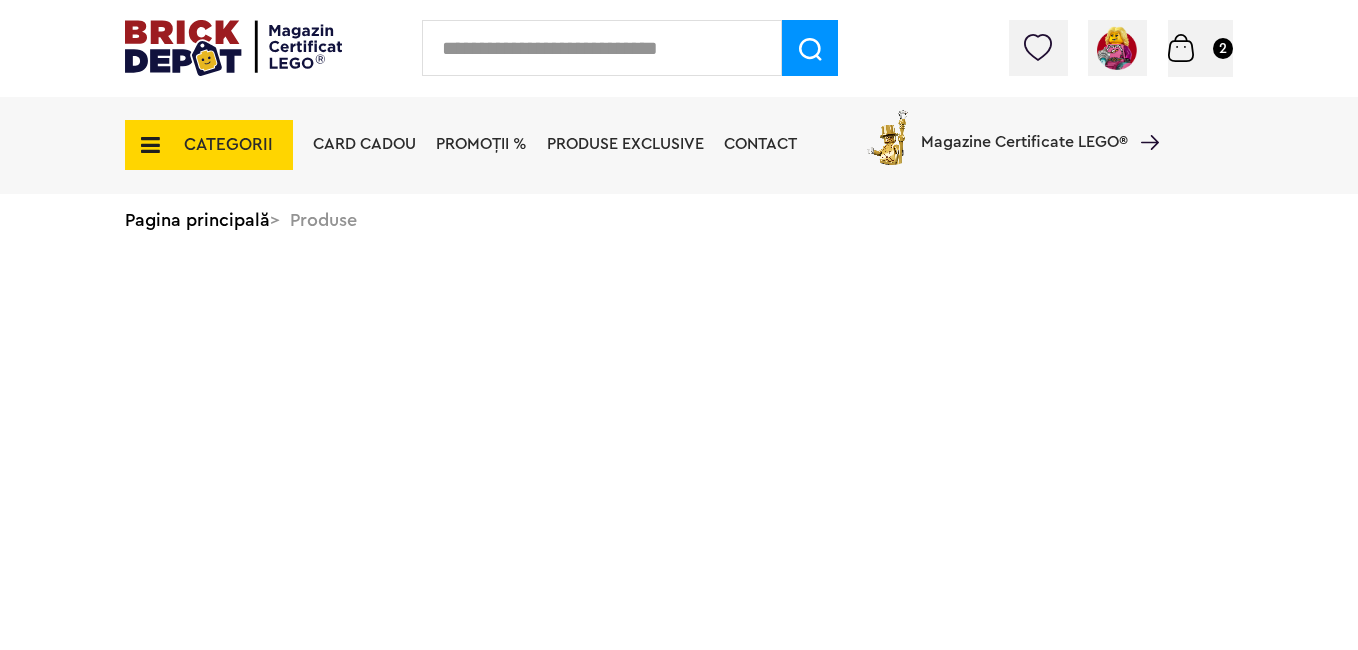 scroll, scrollTop: 0, scrollLeft: 0, axis: both 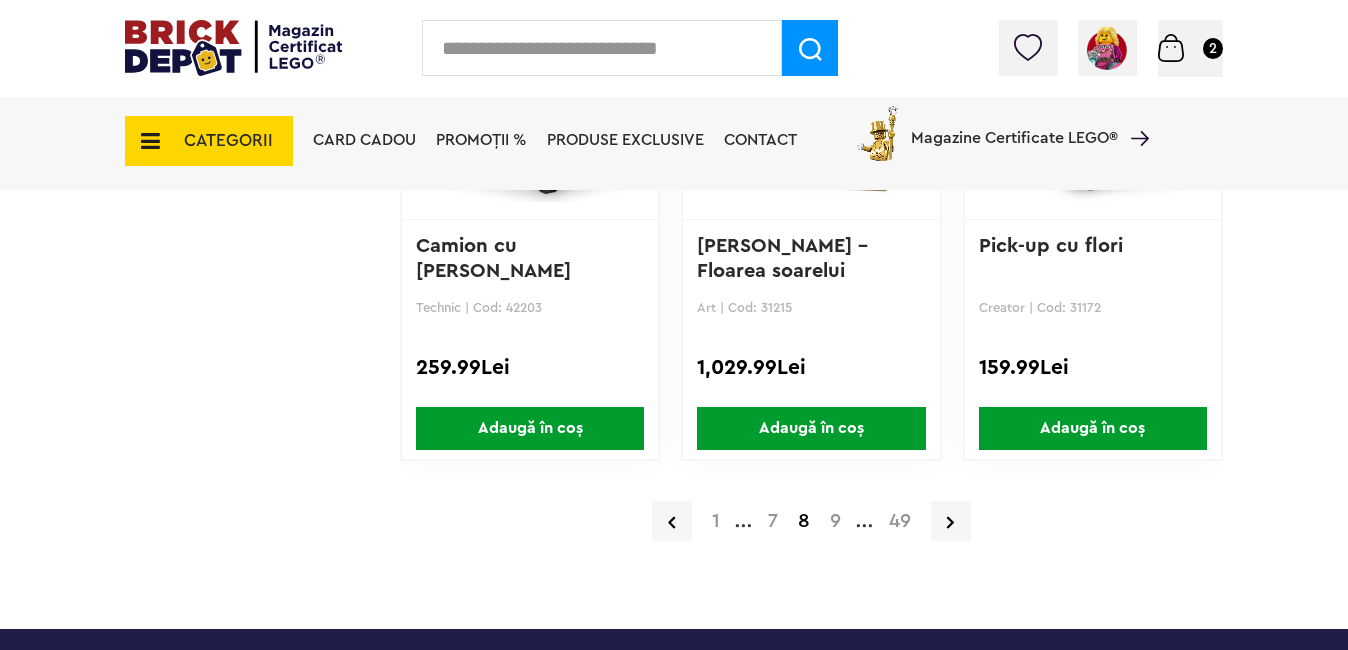click on "9" at bounding box center [835, 521] 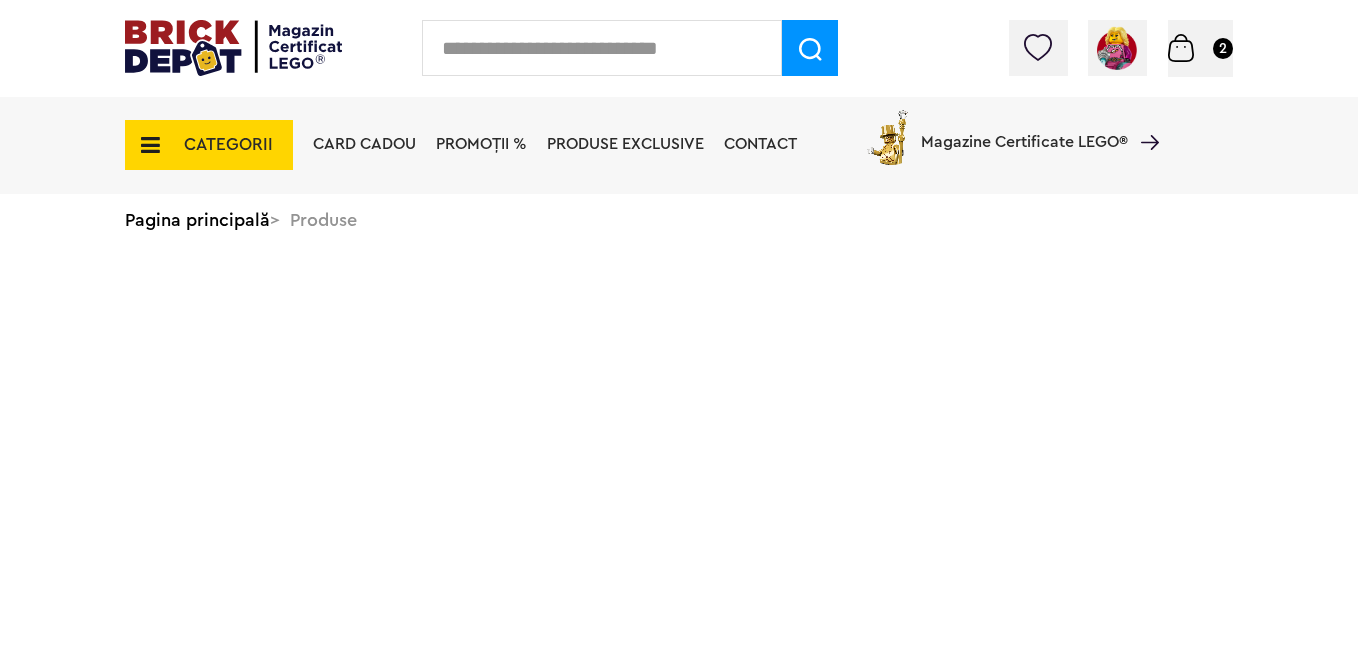 scroll, scrollTop: 0, scrollLeft: 0, axis: both 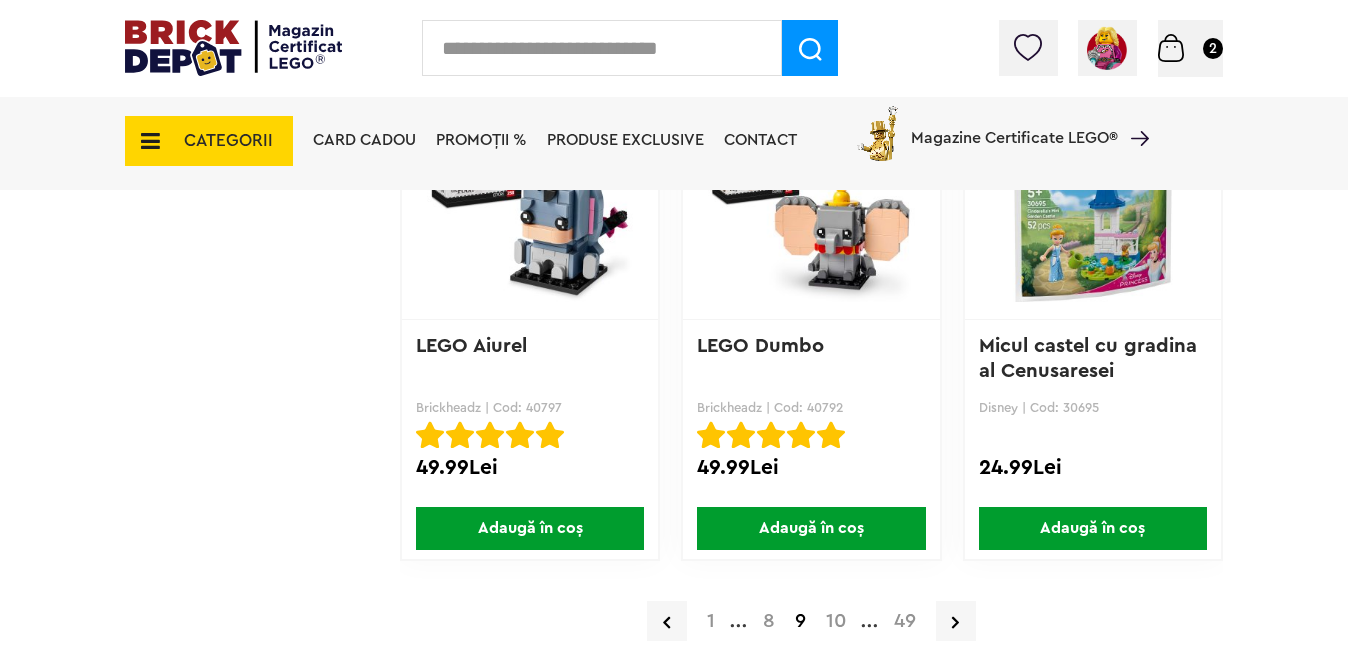 click on "10" at bounding box center (836, 621) 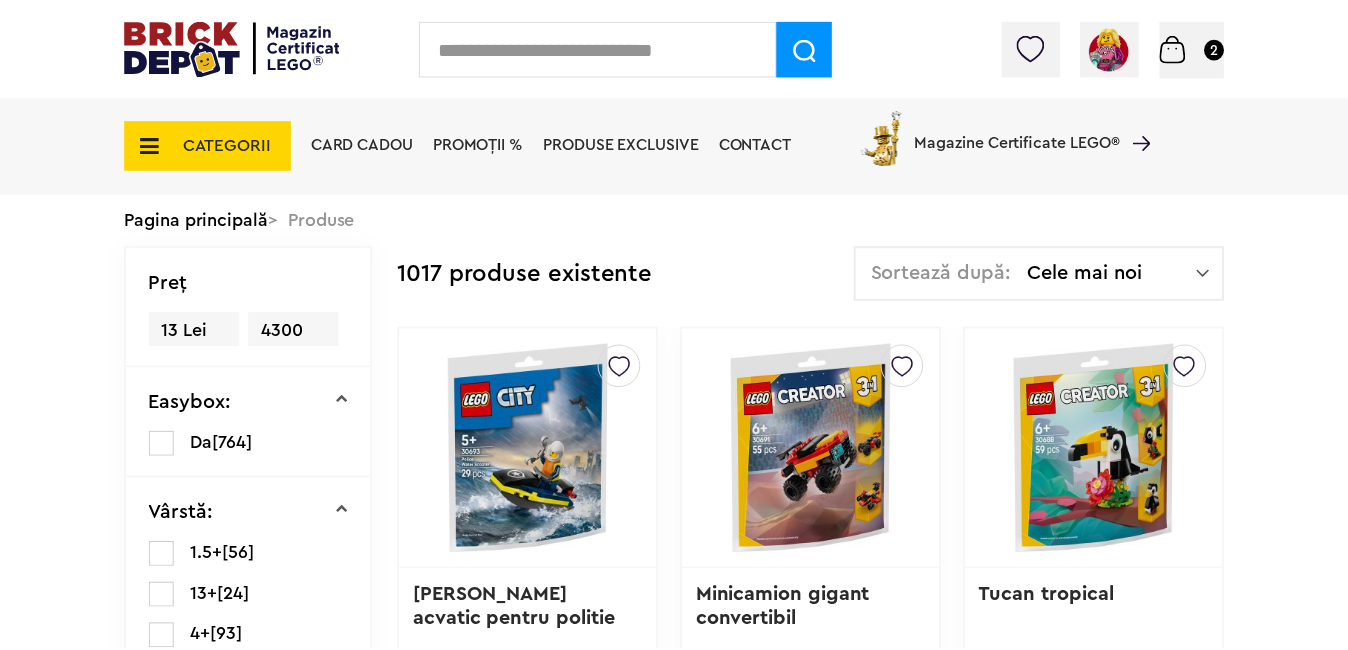 scroll, scrollTop: 0, scrollLeft: 0, axis: both 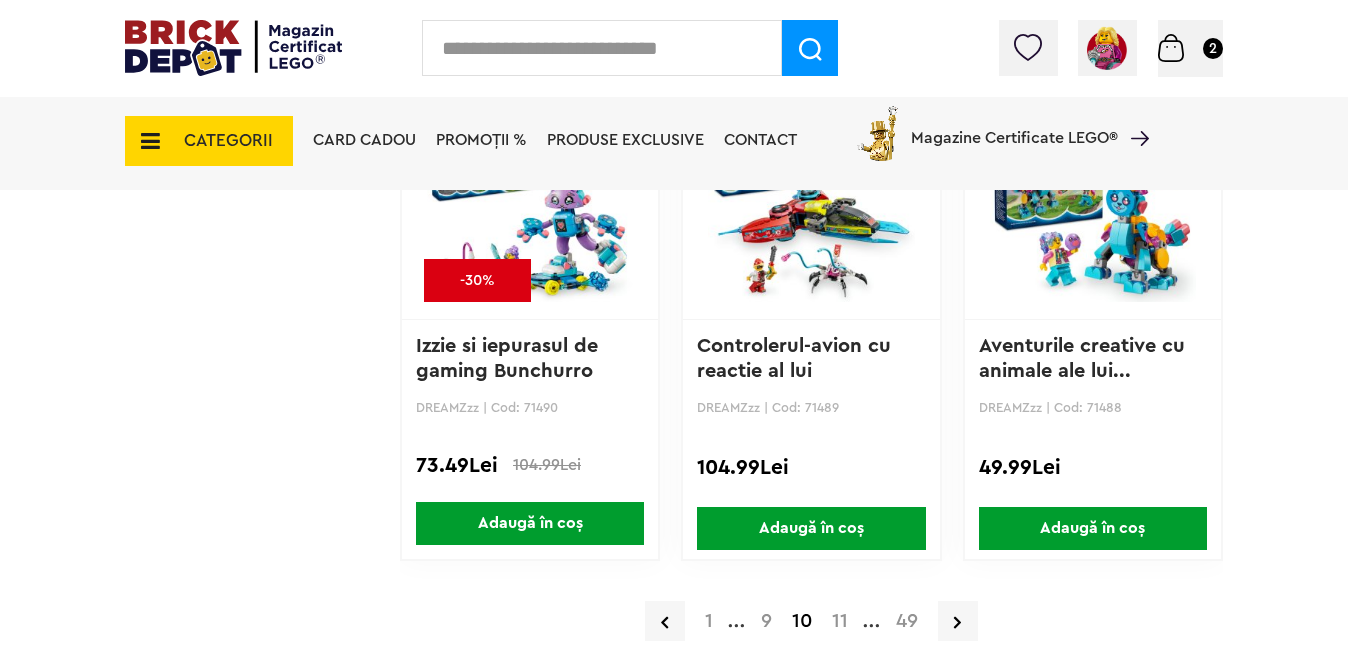 click on "11" at bounding box center (840, 621) 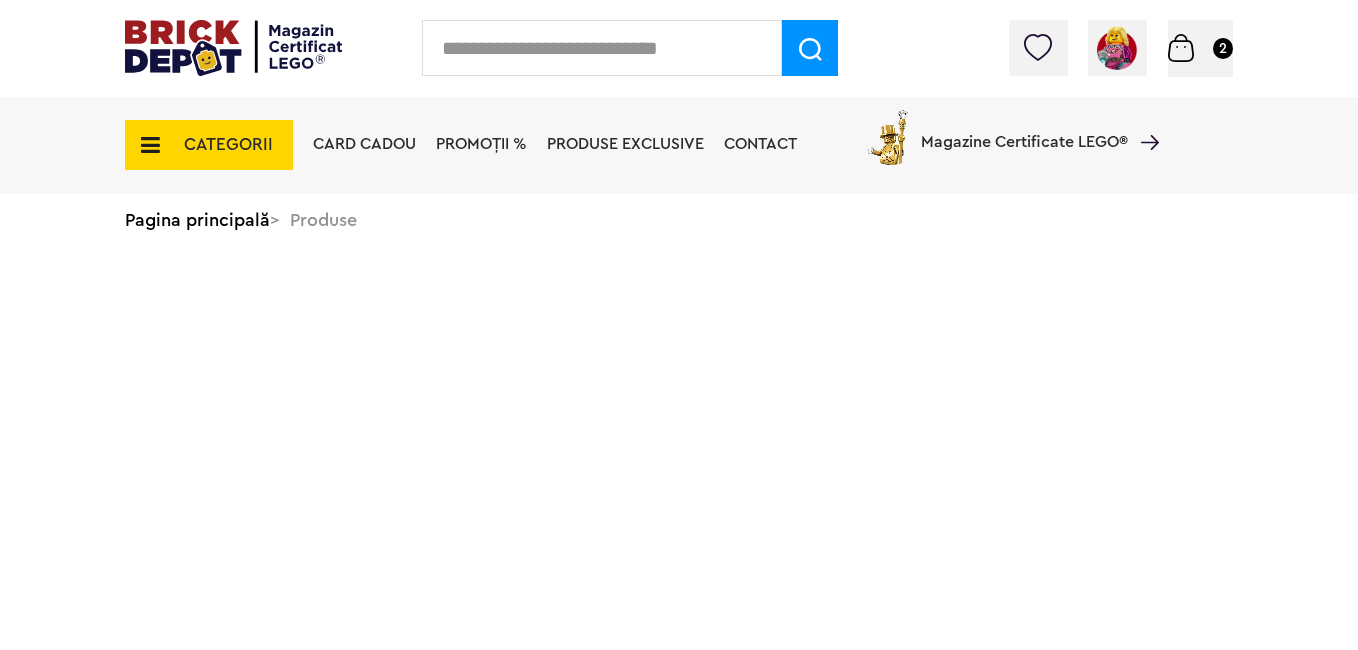scroll, scrollTop: 0, scrollLeft: 0, axis: both 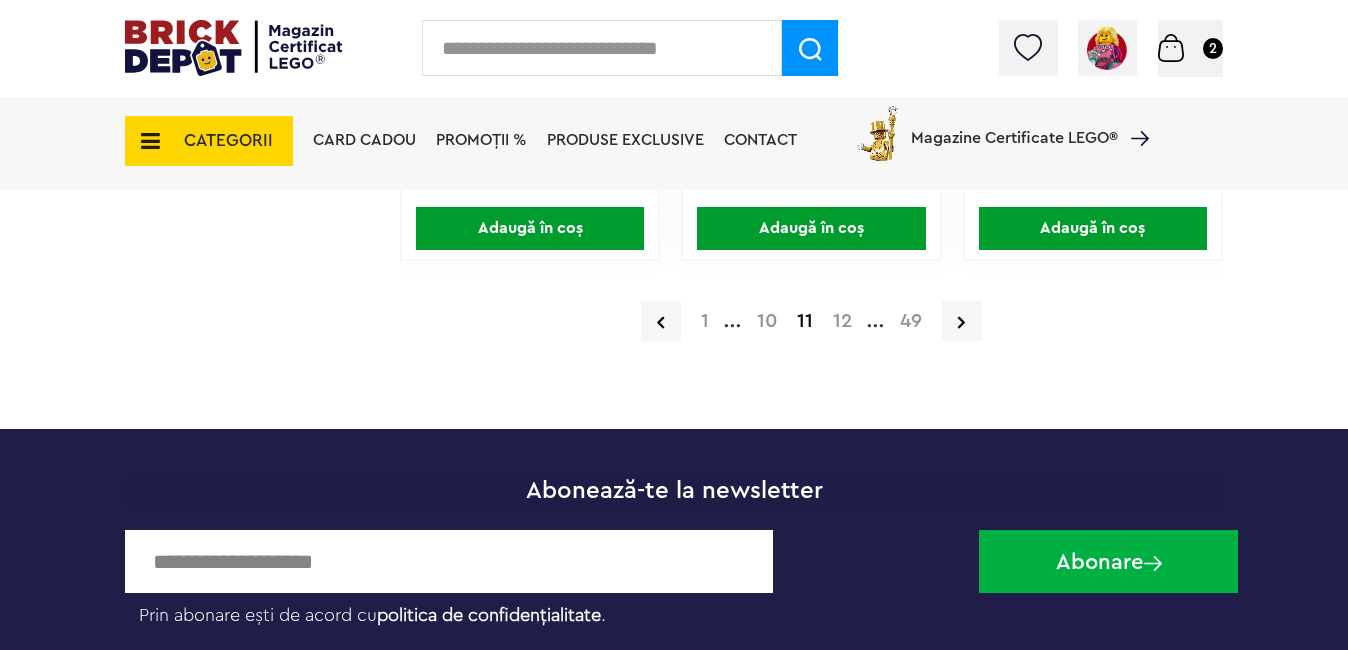 click on "12" at bounding box center [842, 321] 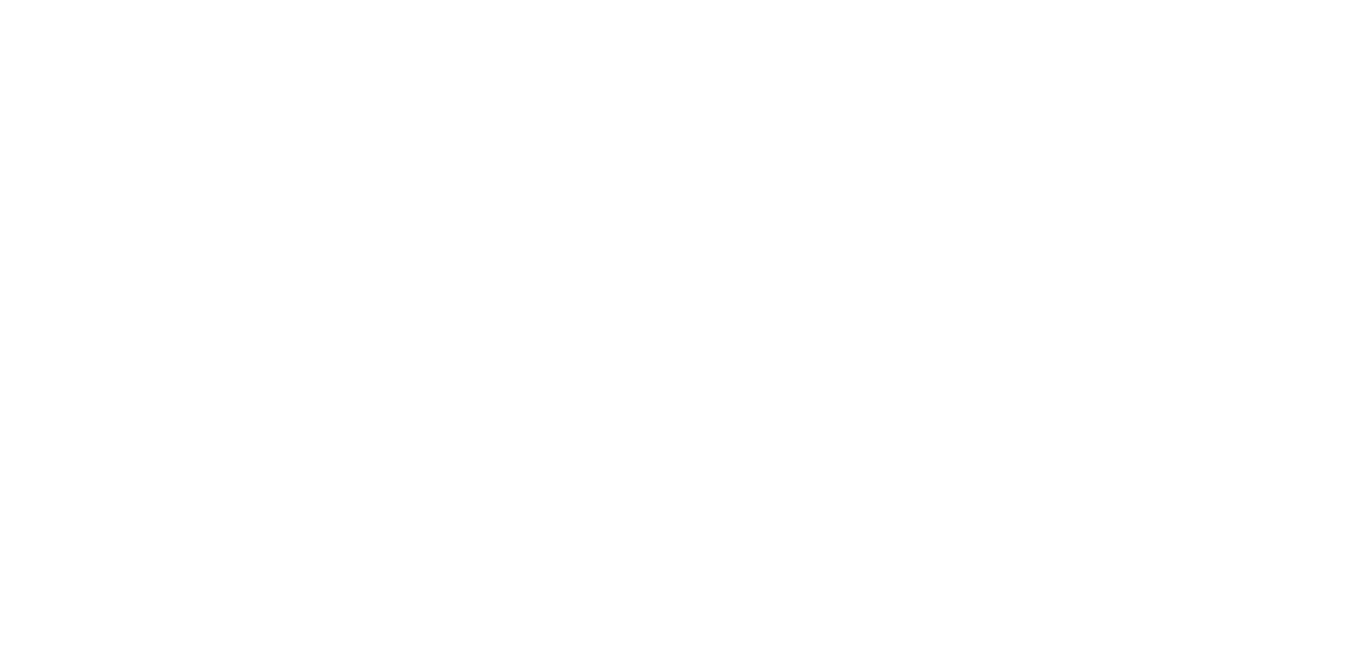 scroll, scrollTop: 0, scrollLeft: 0, axis: both 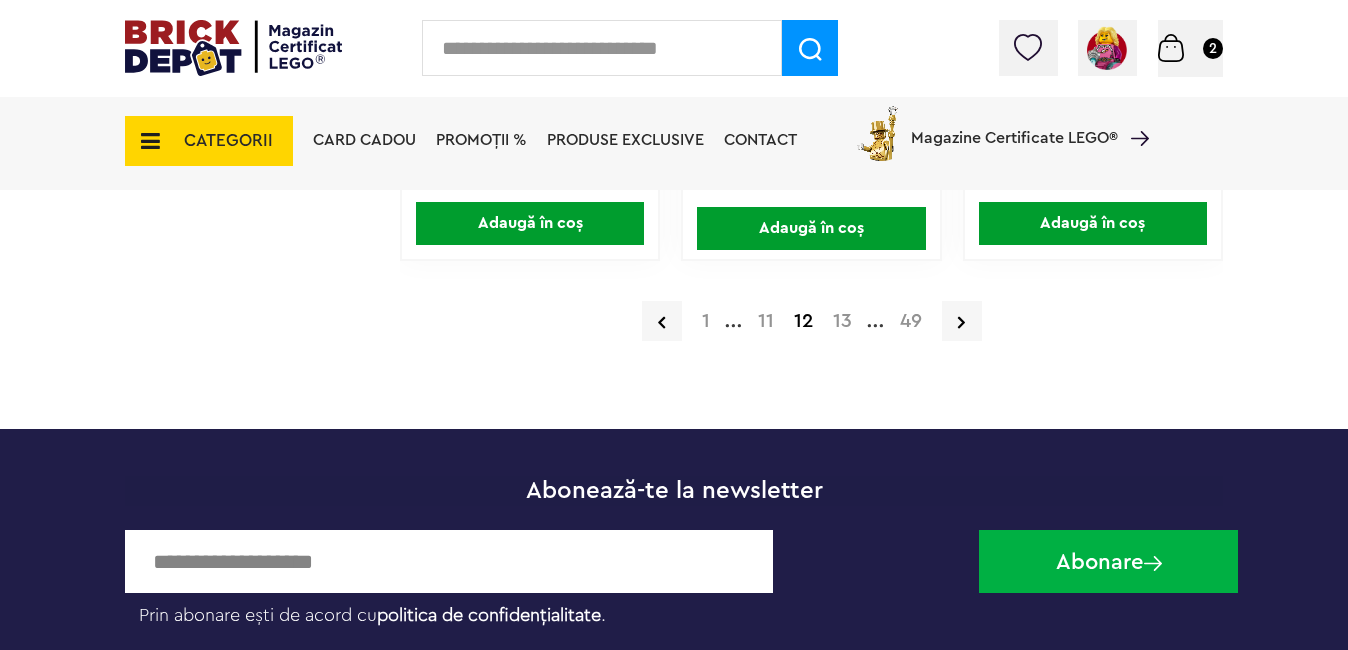 click on "13" at bounding box center (842, 321) 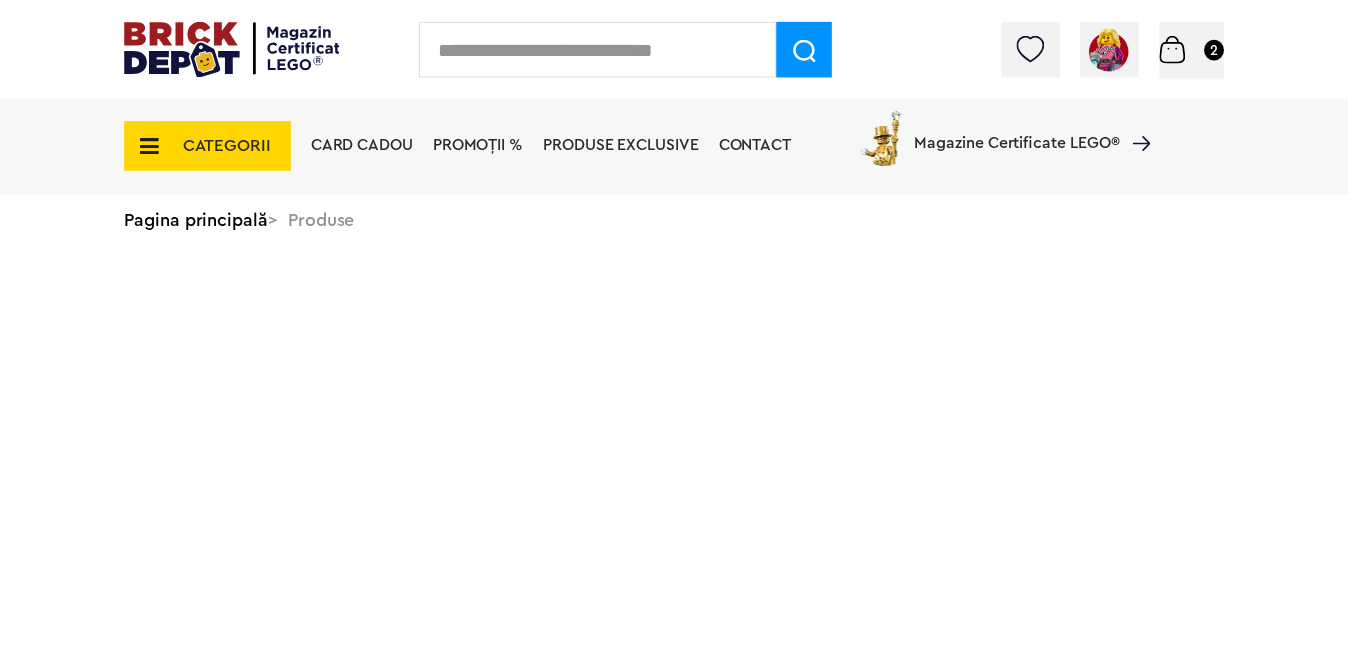 scroll, scrollTop: 0, scrollLeft: 0, axis: both 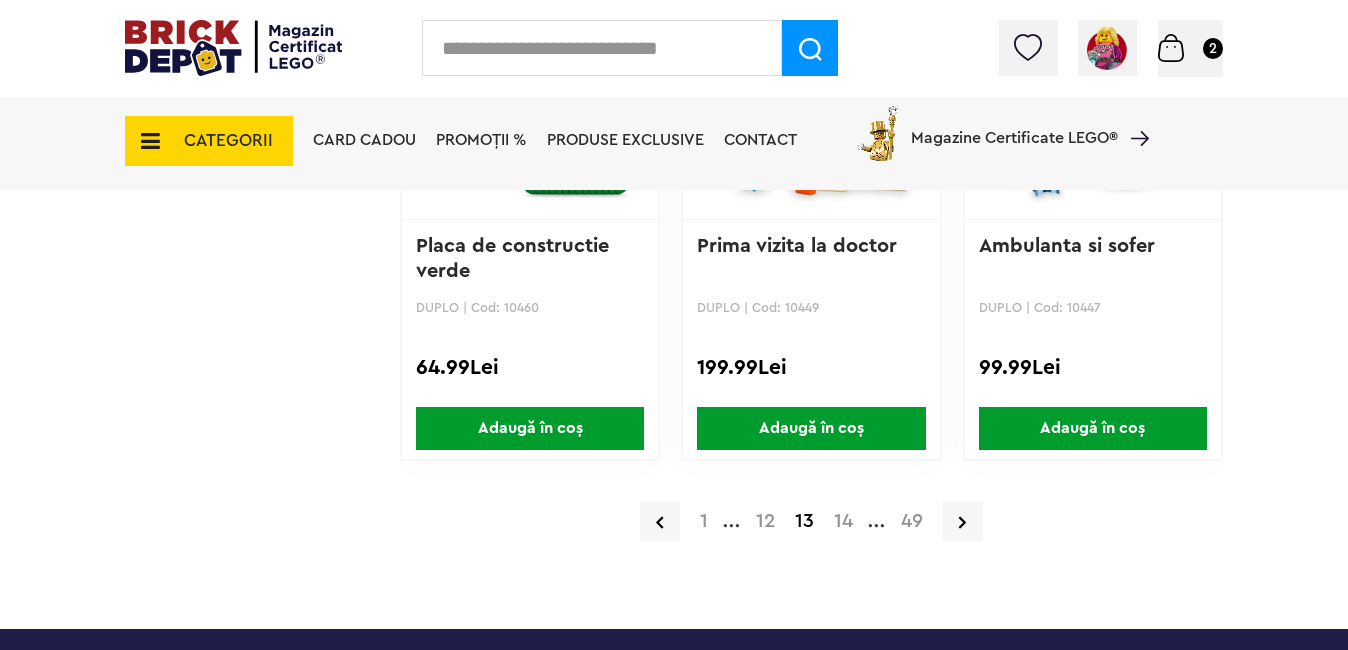 click on "14" at bounding box center (843, 521) 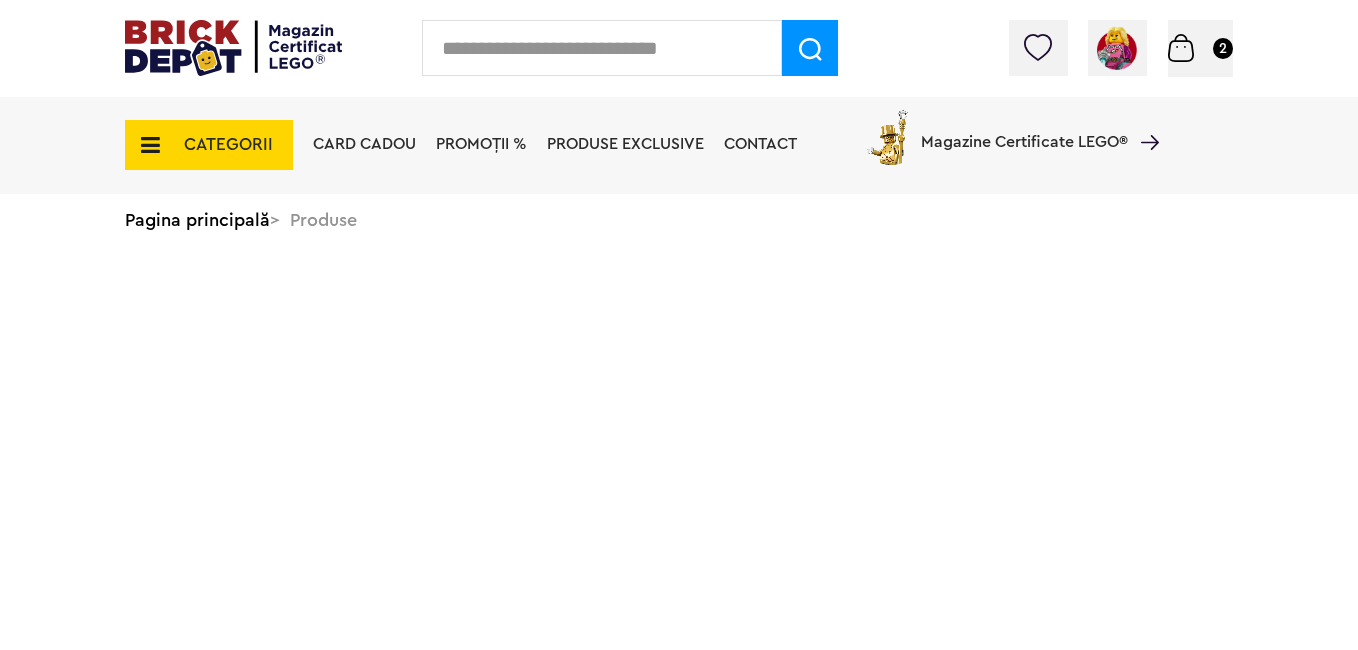 scroll, scrollTop: 0, scrollLeft: 0, axis: both 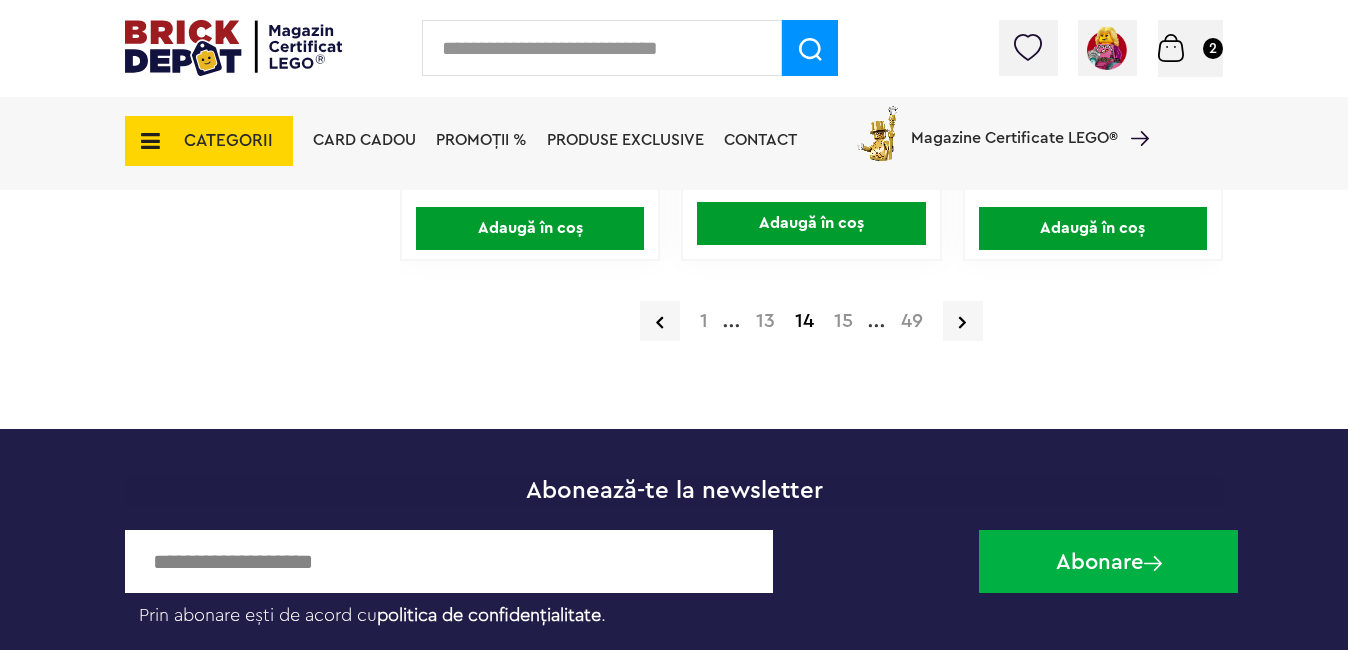 click on "15" at bounding box center (843, 321) 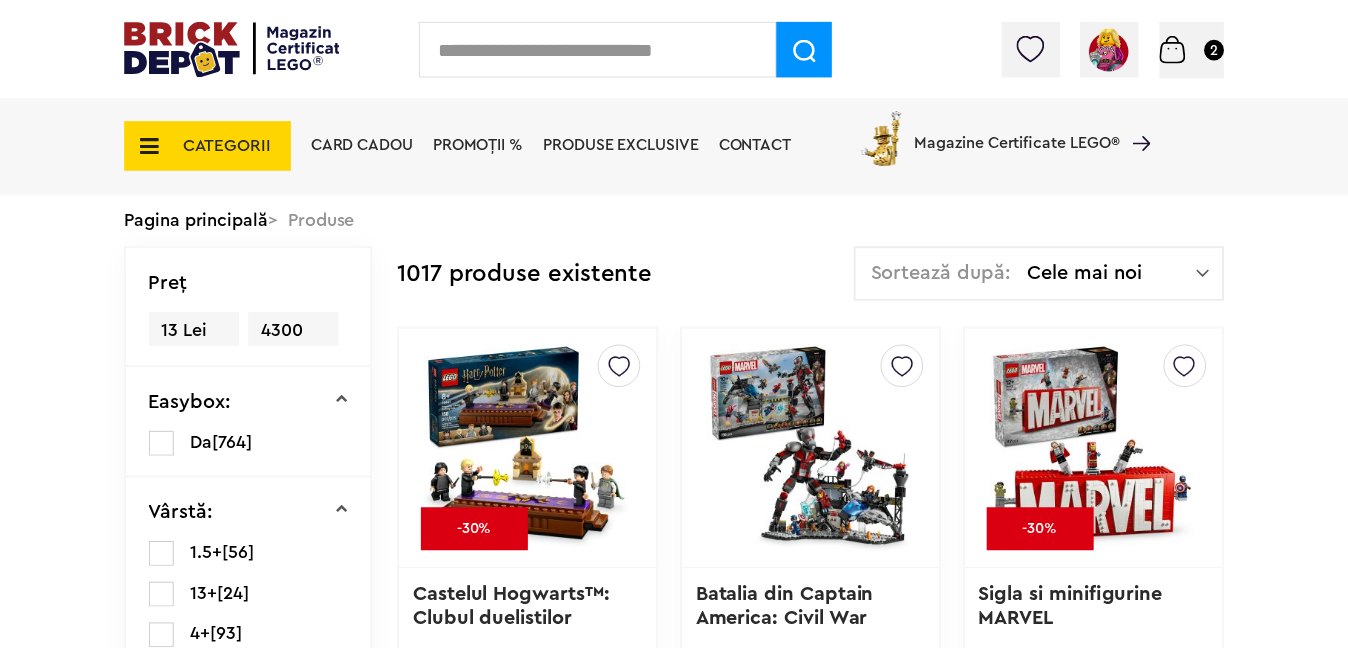 scroll, scrollTop: 0, scrollLeft: 0, axis: both 